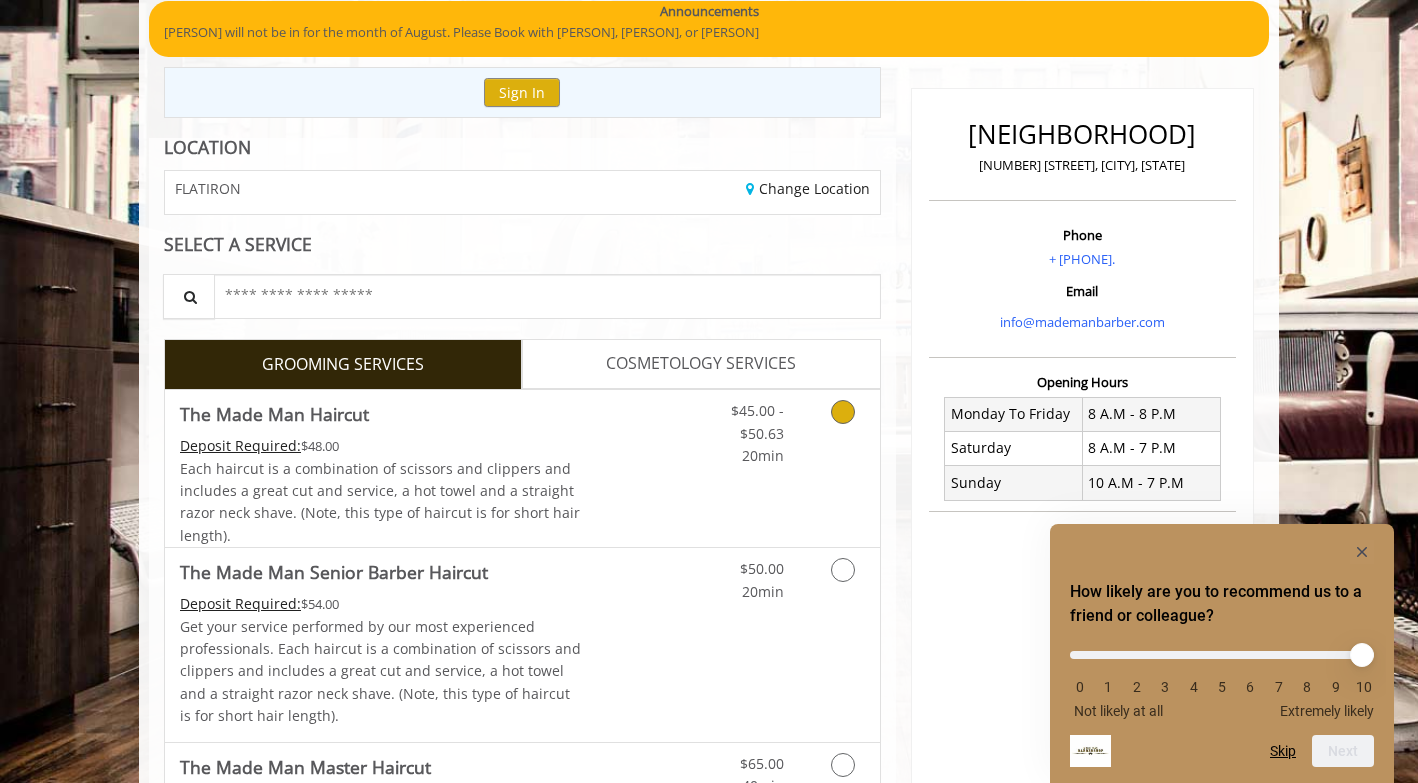 click on "$45.00 - $50.63 20min" at bounding box center (790, 468) 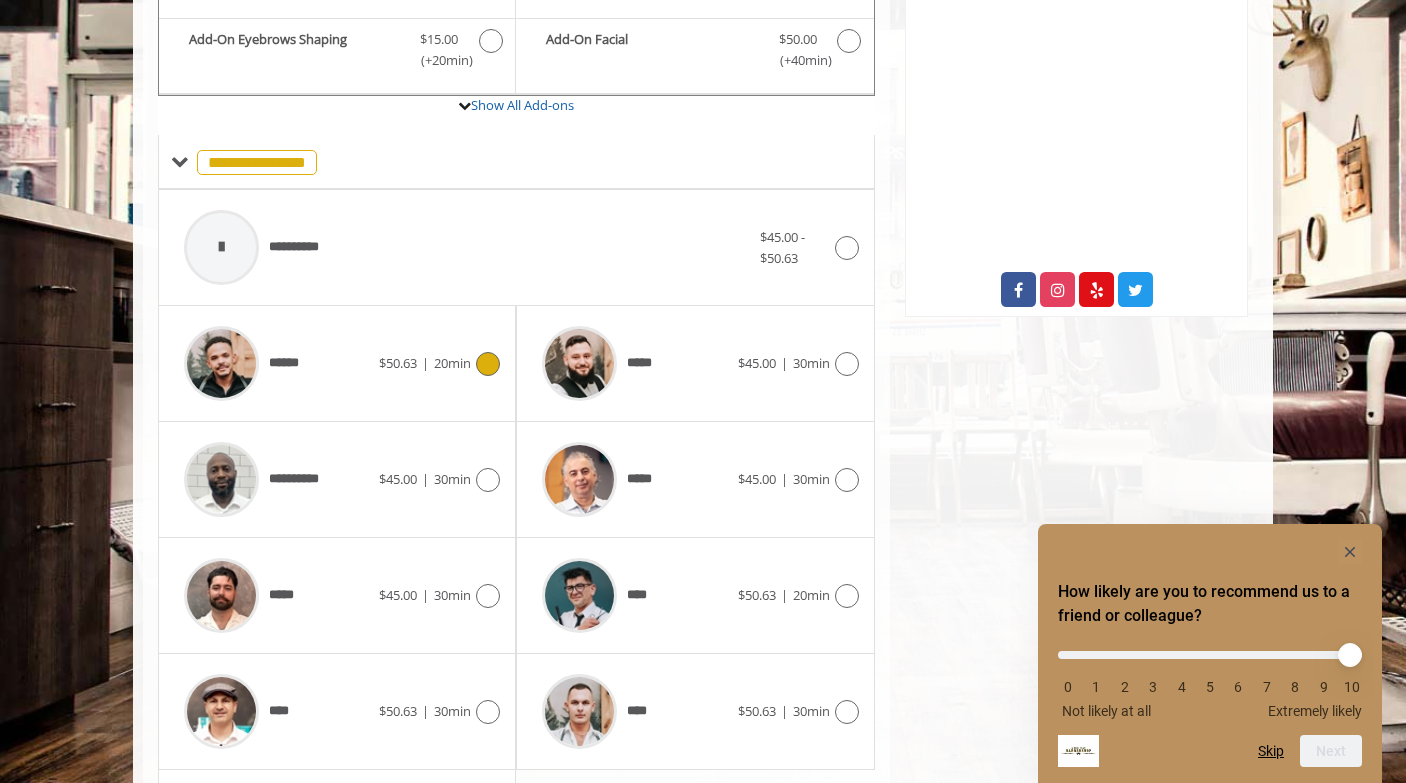 scroll, scrollTop: 855, scrollLeft: 0, axis: vertical 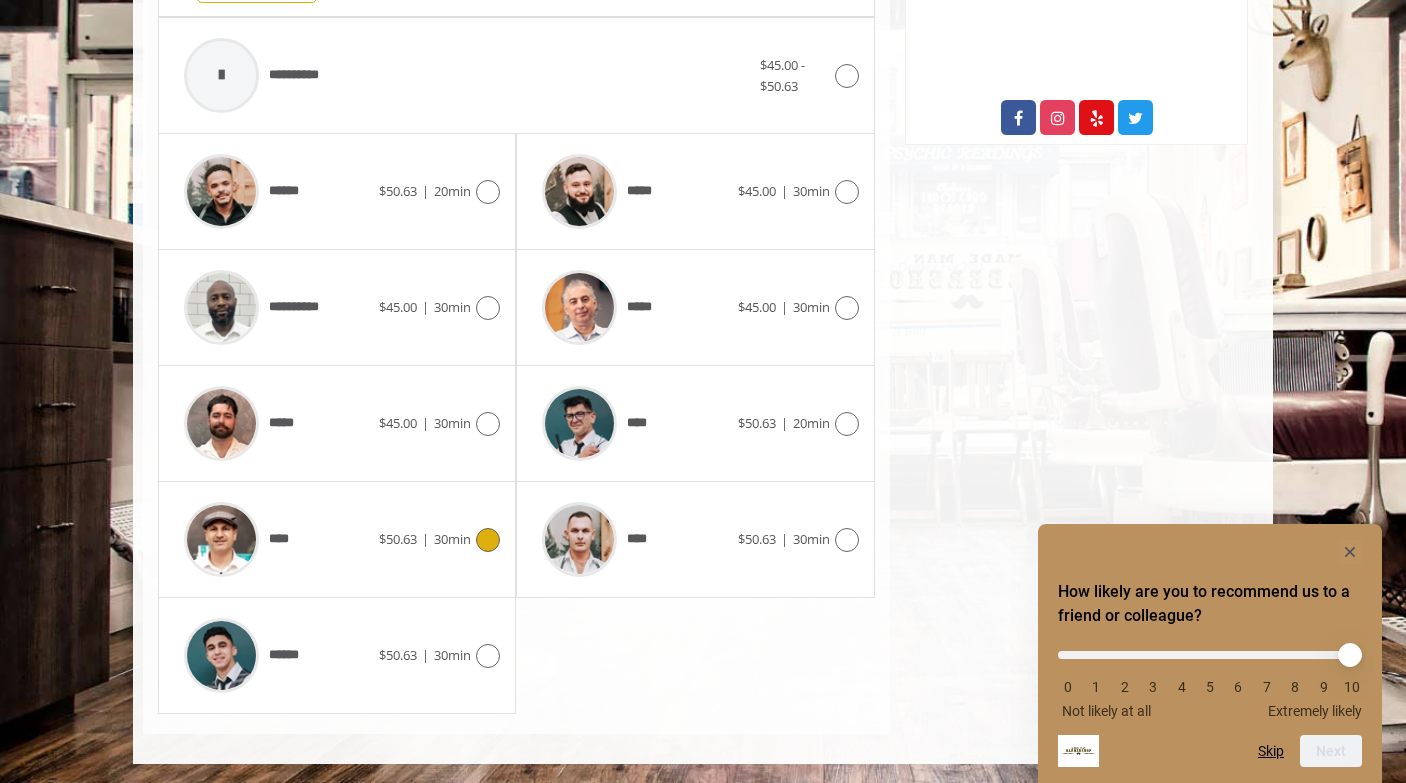 click at bounding box center (488, 540) 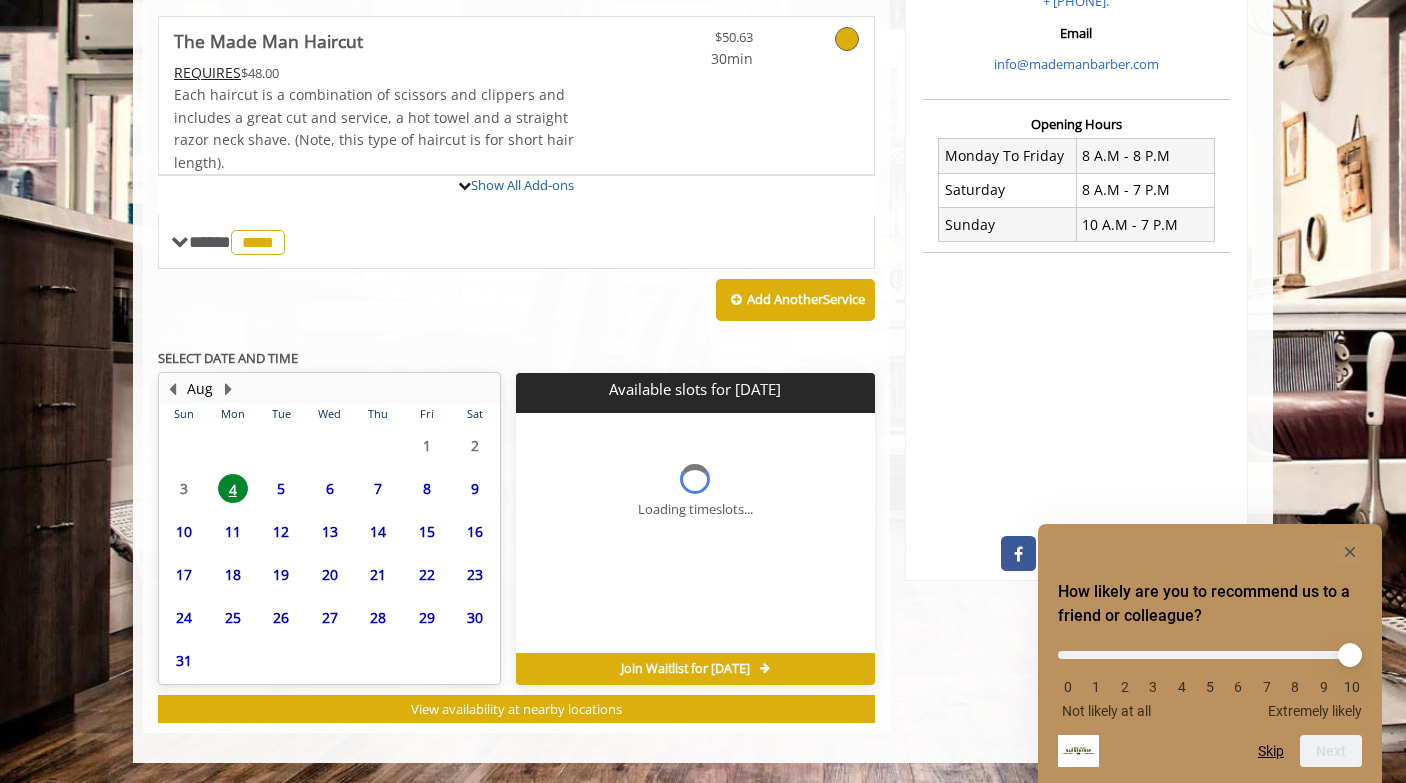 scroll, scrollTop: 418, scrollLeft: 0, axis: vertical 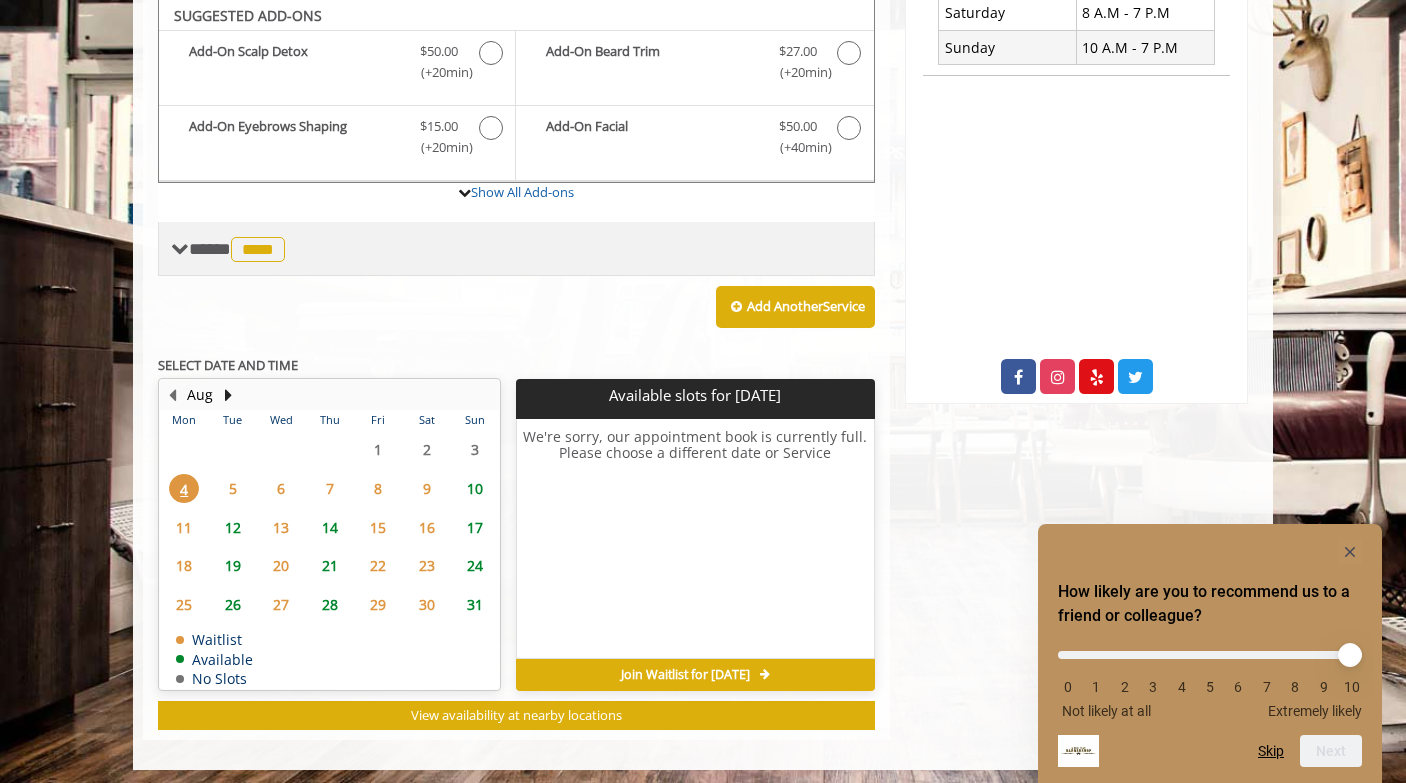 click on "**** ****    ********" at bounding box center (239, 249) 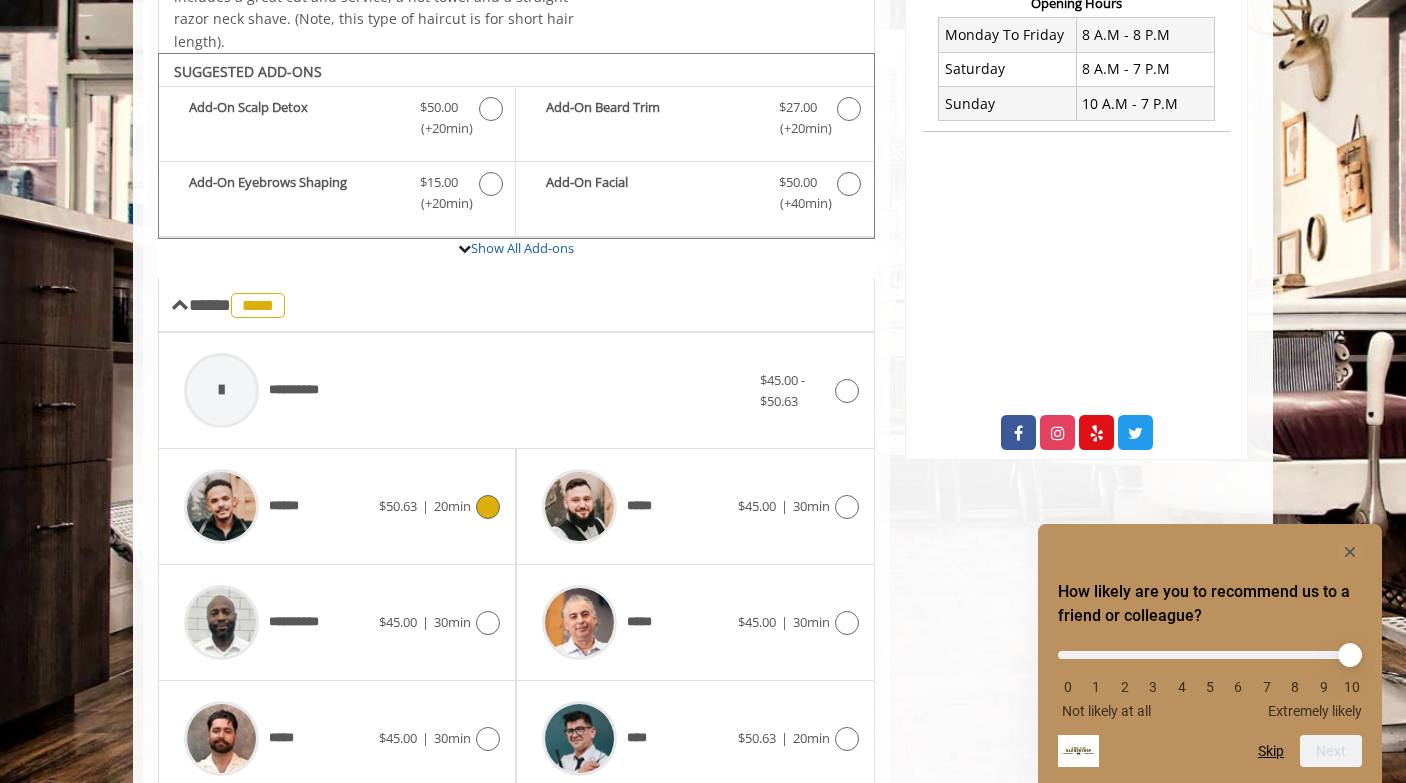 click on "20min" at bounding box center (452, 506) 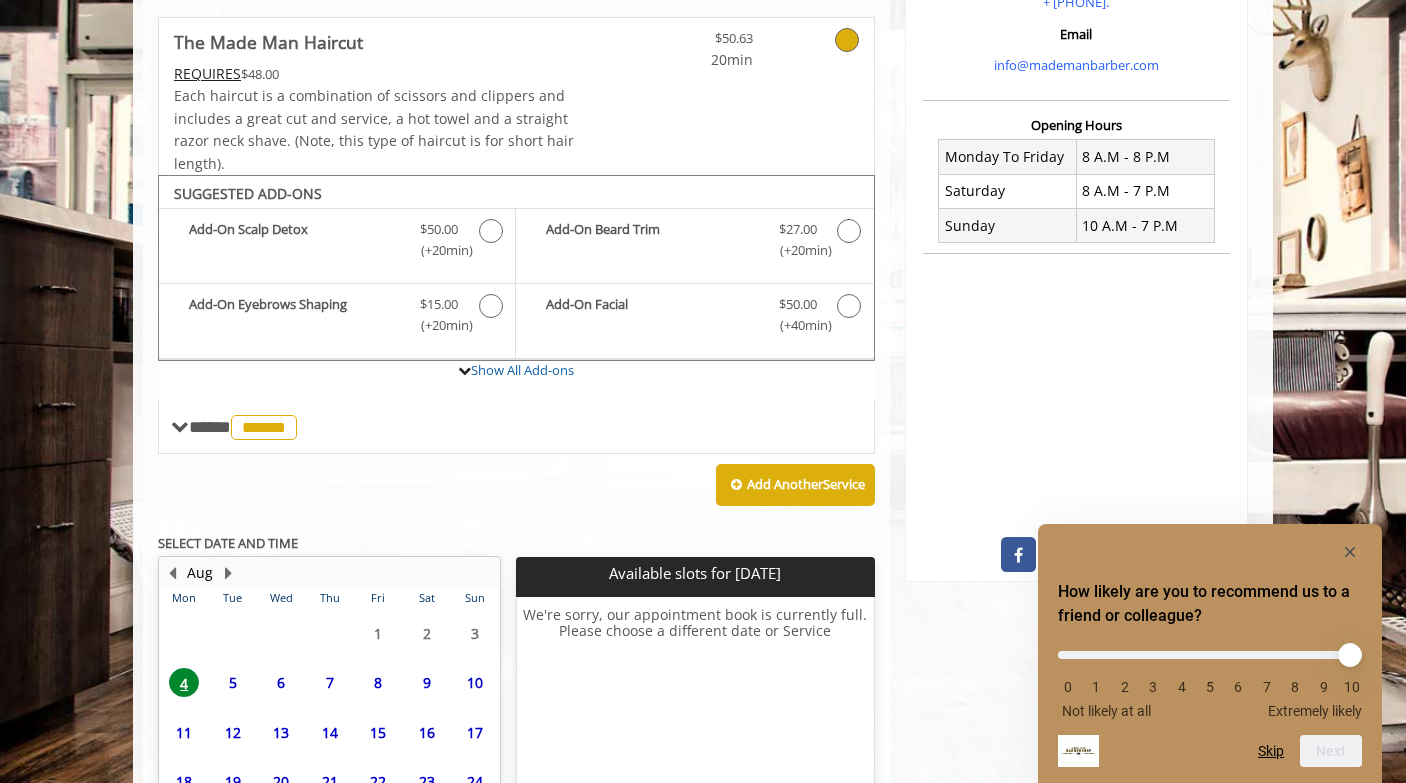 scroll, scrollTop: 540, scrollLeft: 0, axis: vertical 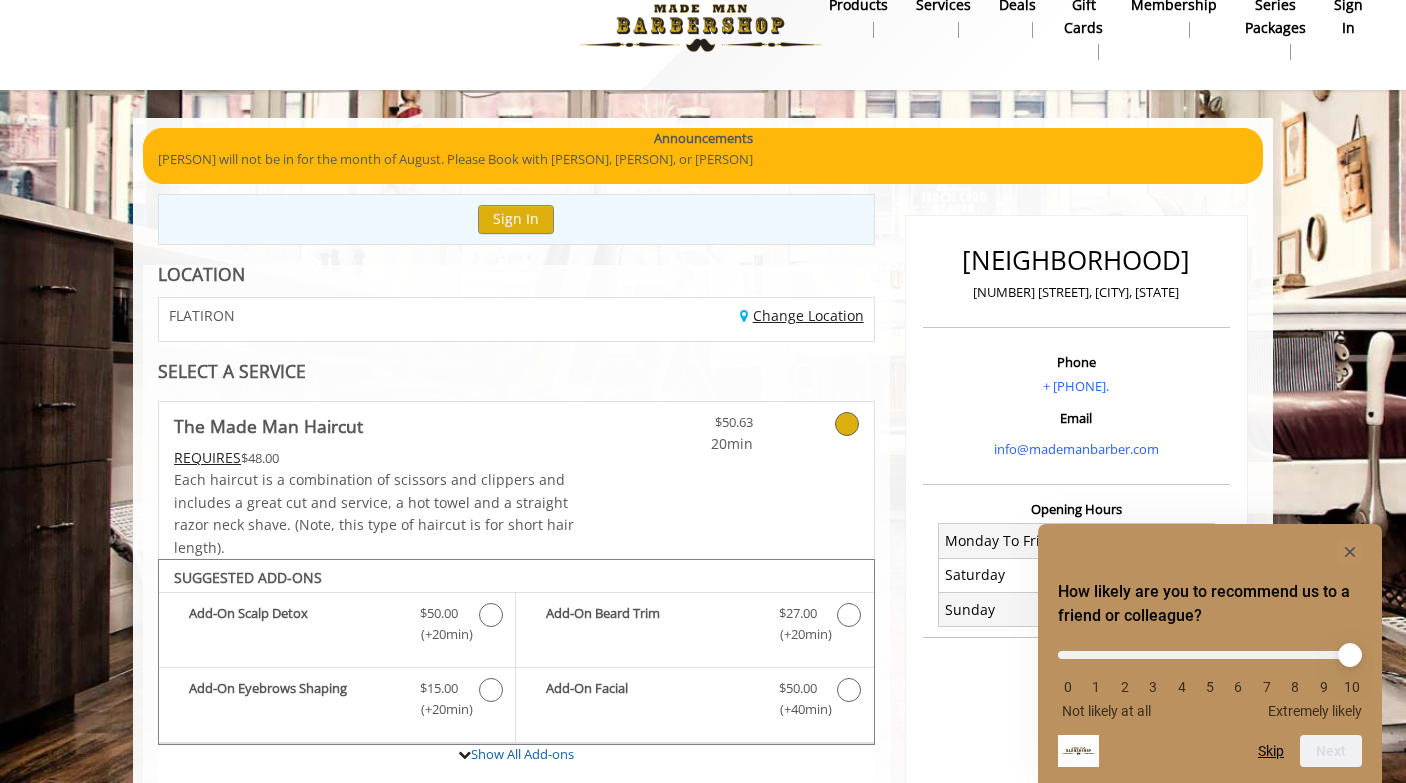click on "Change  Location" at bounding box center [802, 315] 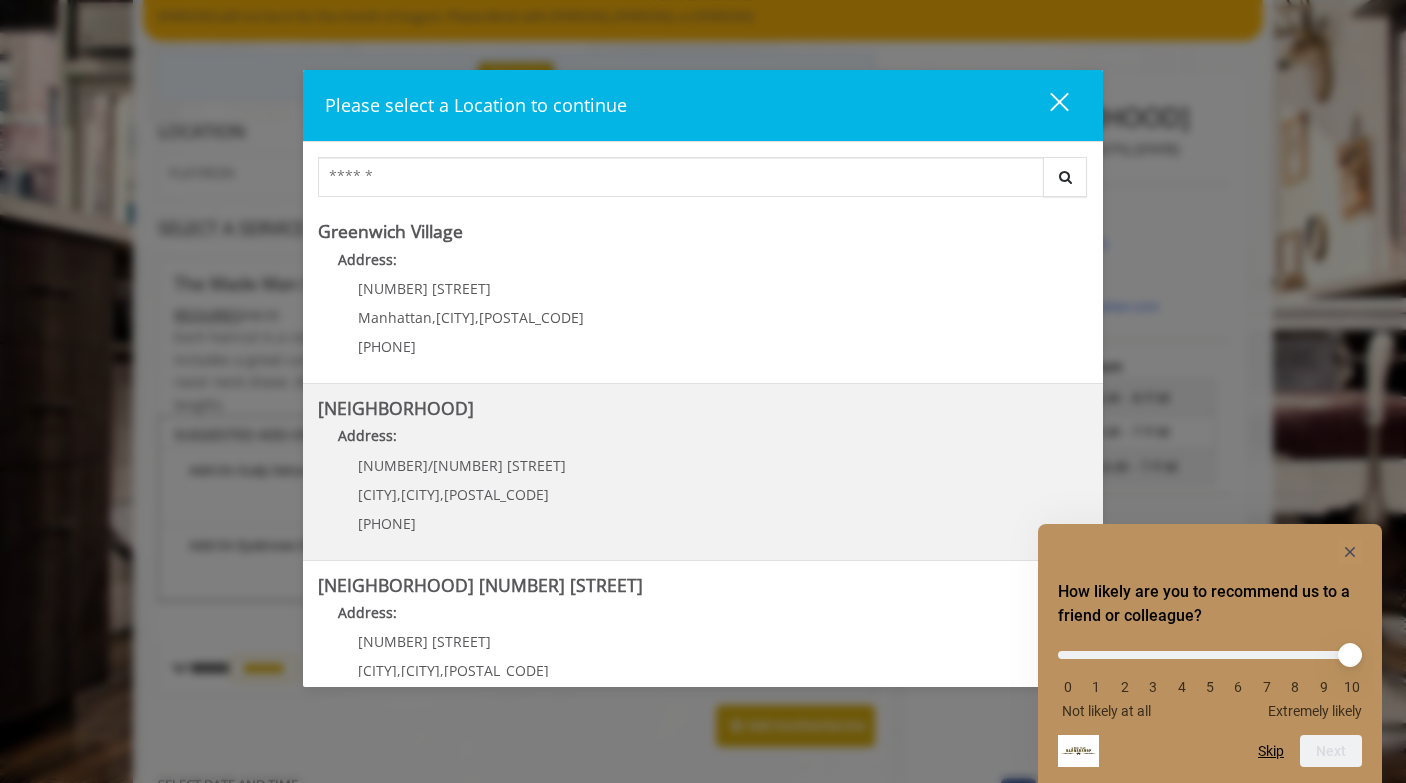 scroll, scrollTop: 202, scrollLeft: 0, axis: vertical 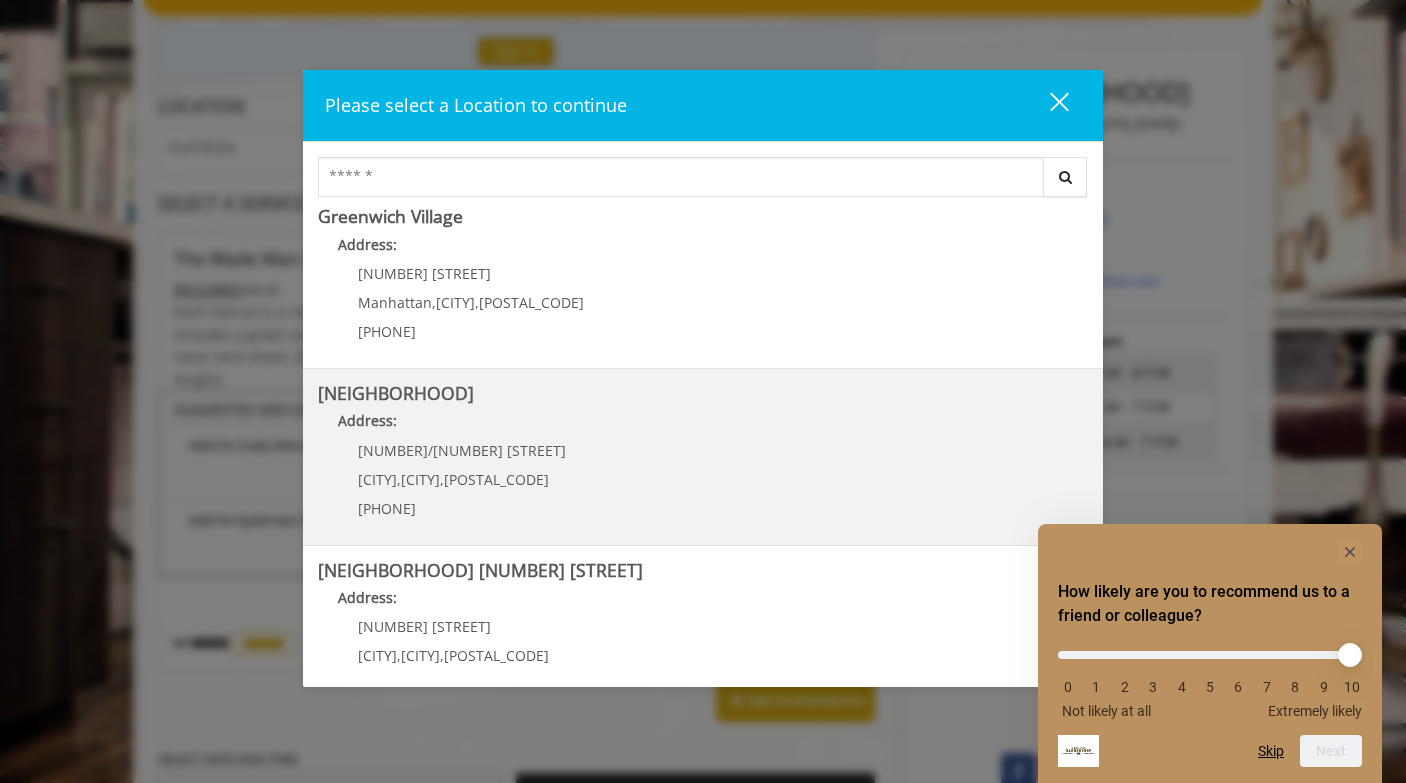 click on "Chelsea Address: 169/170  W 23rd St New York ,  New York ,  10011 (917) 639-3902" at bounding box center [703, 457] 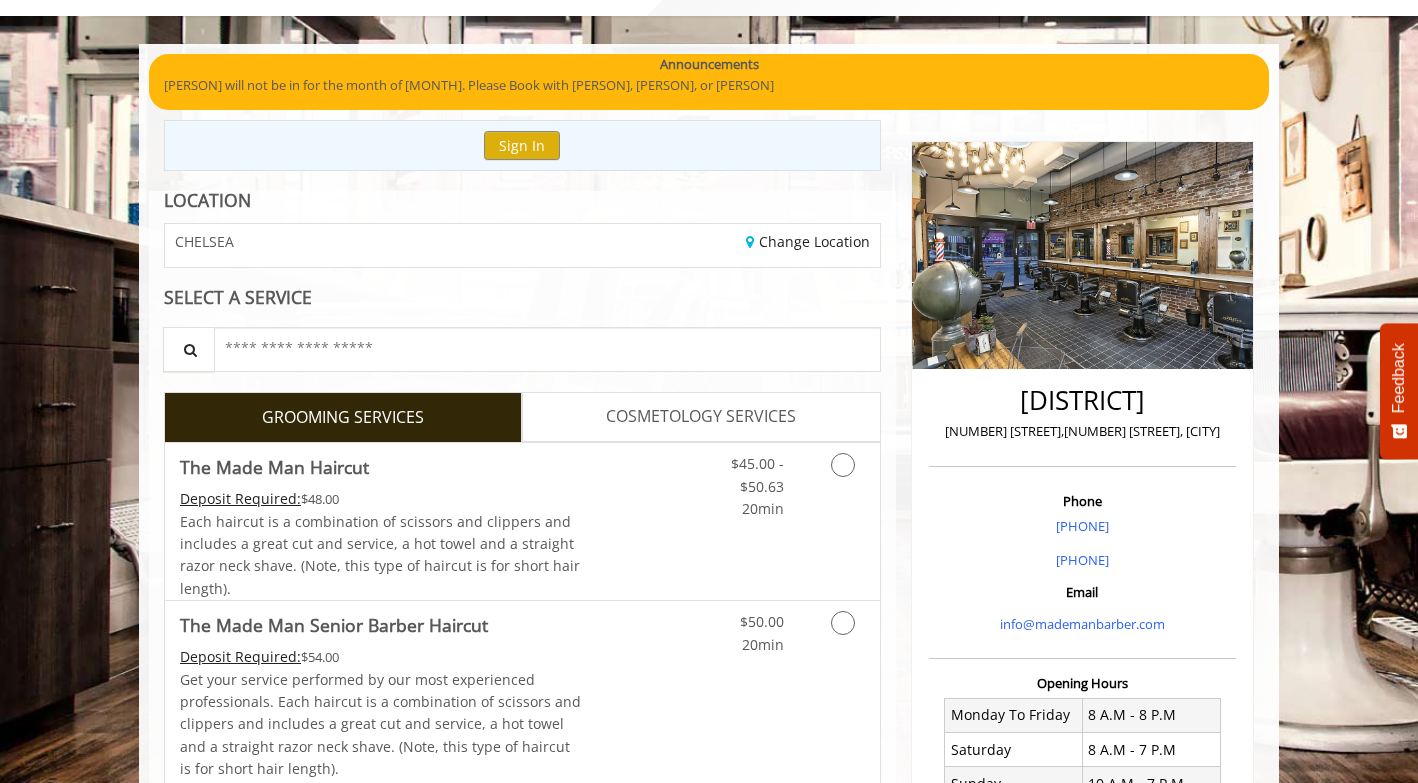 scroll, scrollTop: 149, scrollLeft: 0, axis: vertical 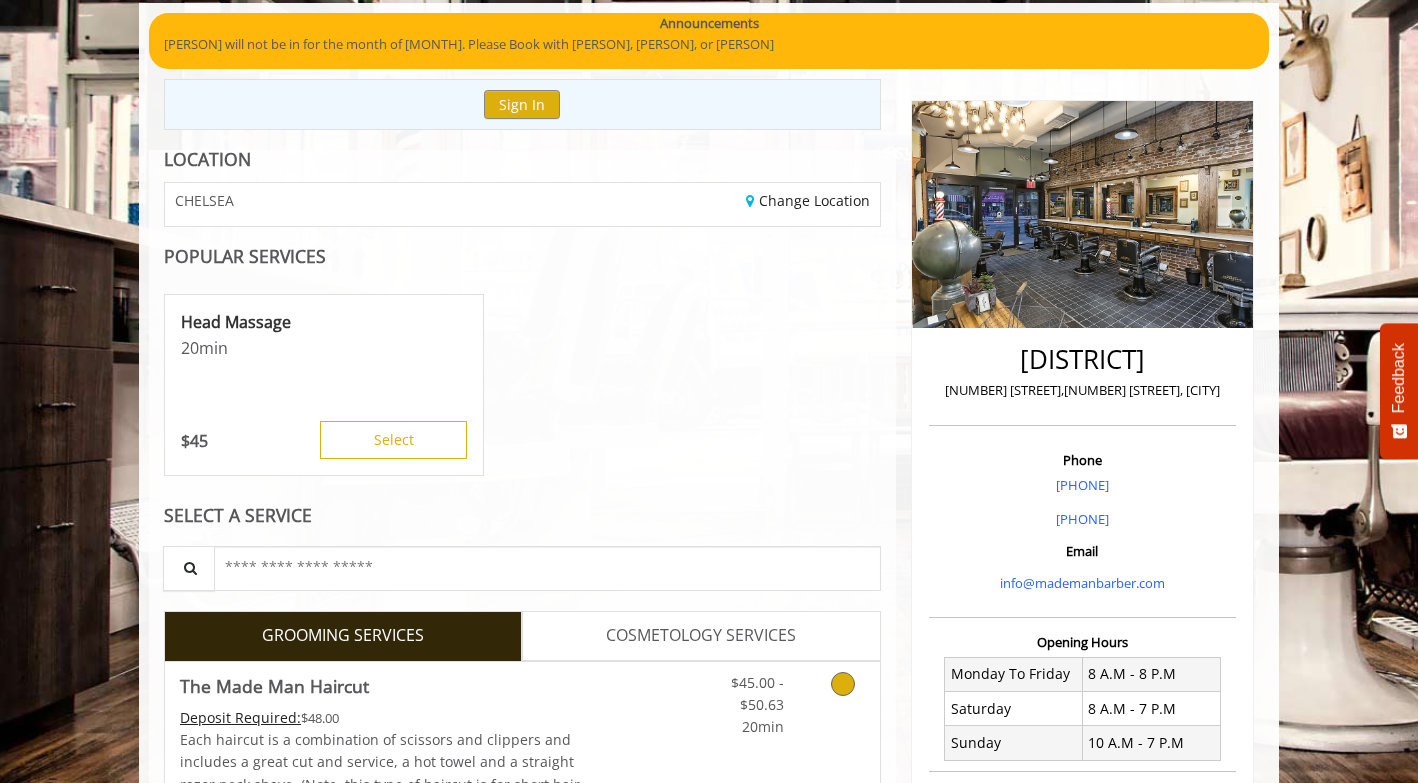 click on "Discounted Price" at bounding box center [641, 740] 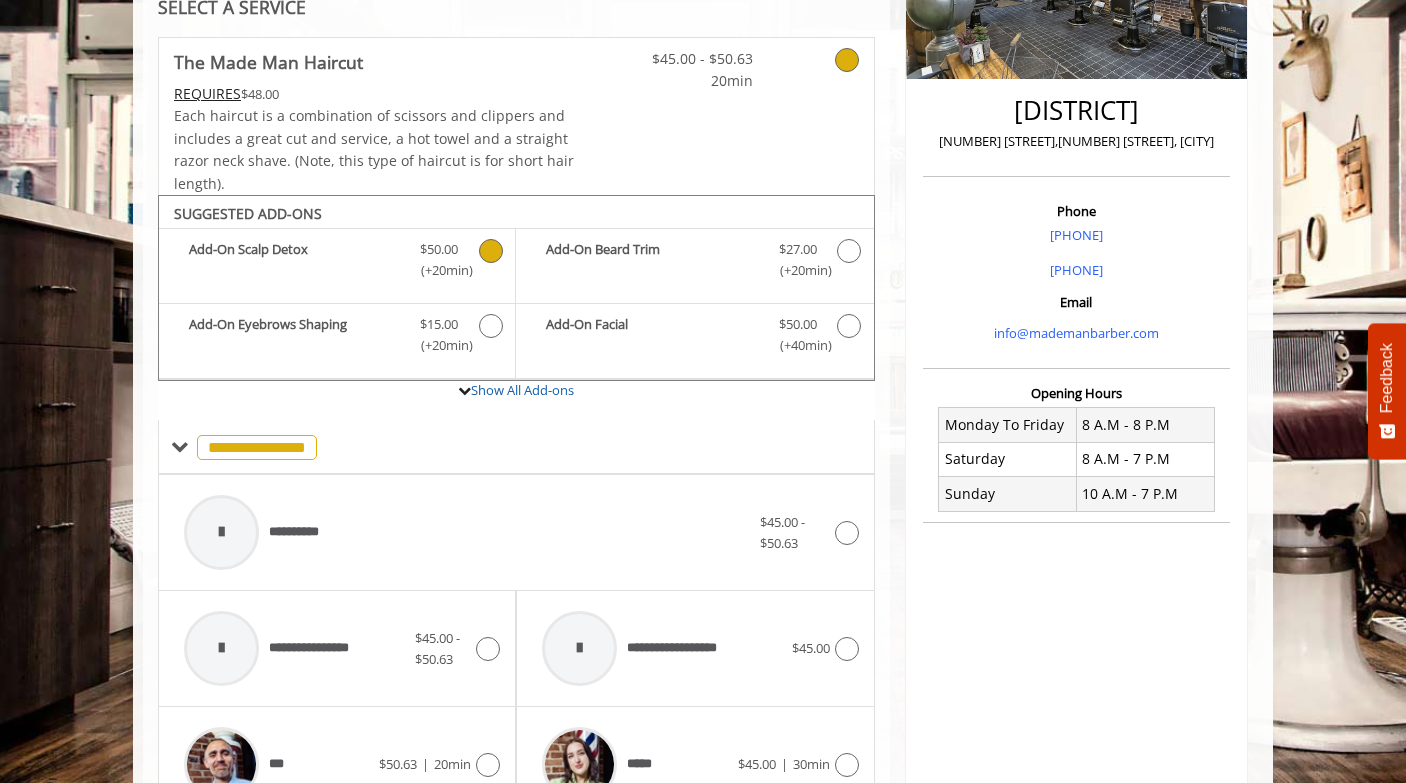 scroll, scrollTop: 0, scrollLeft: 0, axis: both 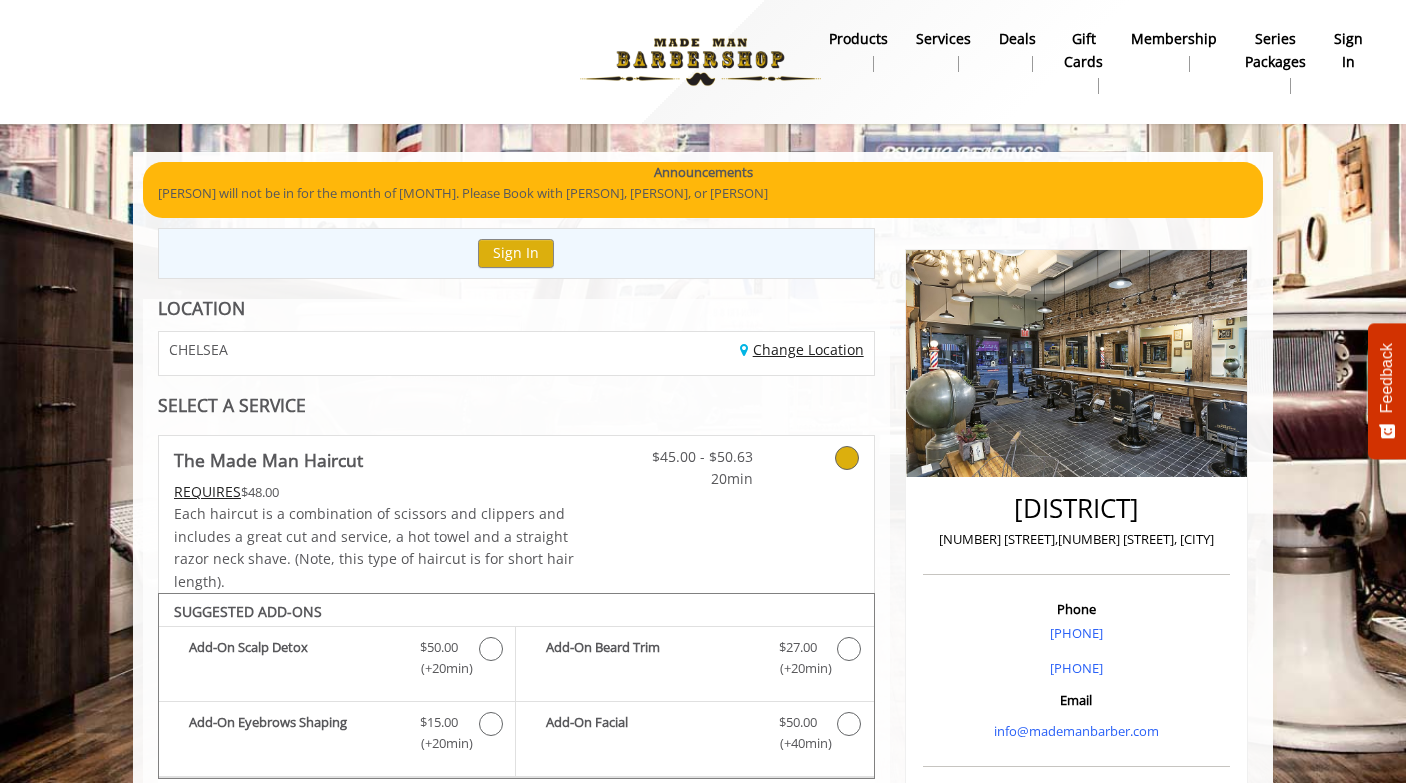 click on "Change  Location" at bounding box center [802, 349] 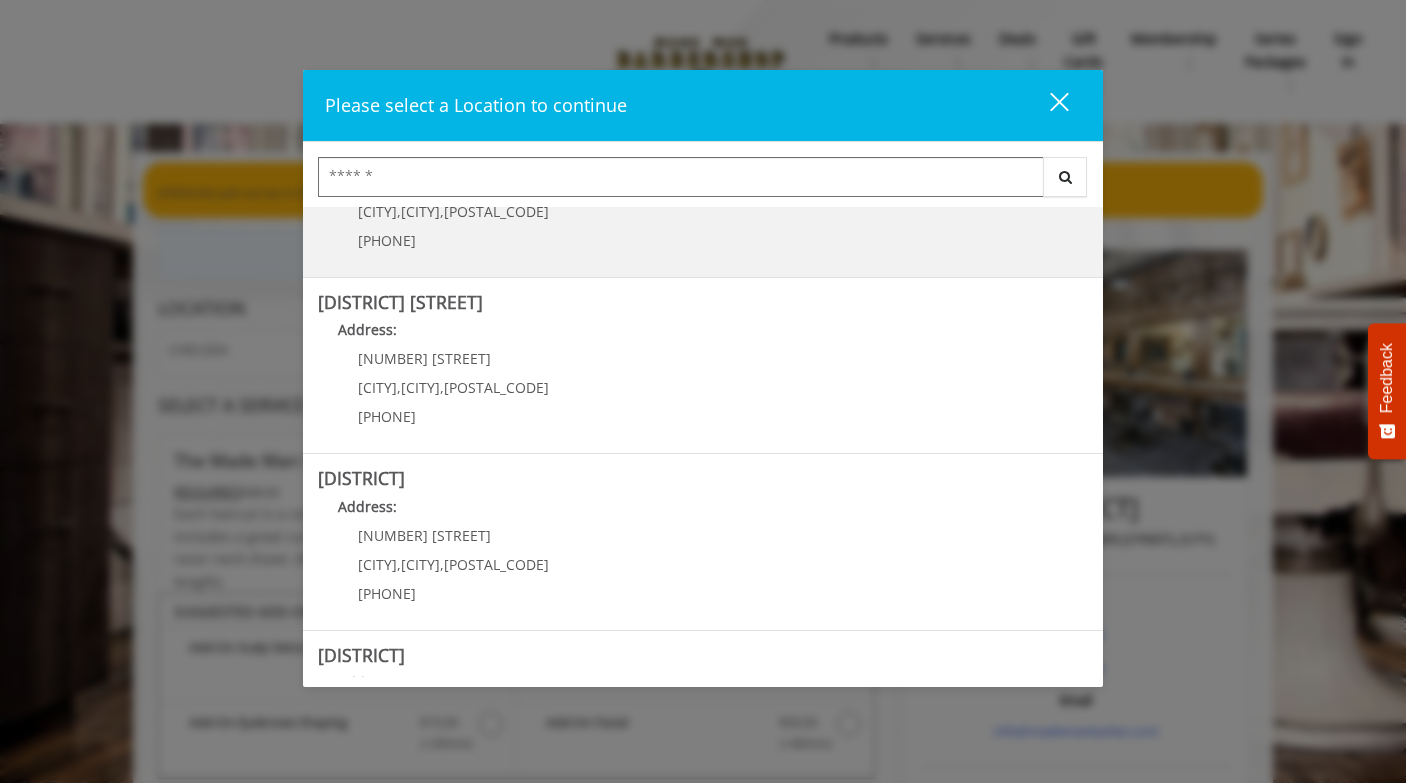 scroll, scrollTop: 413, scrollLeft: 0, axis: vertical 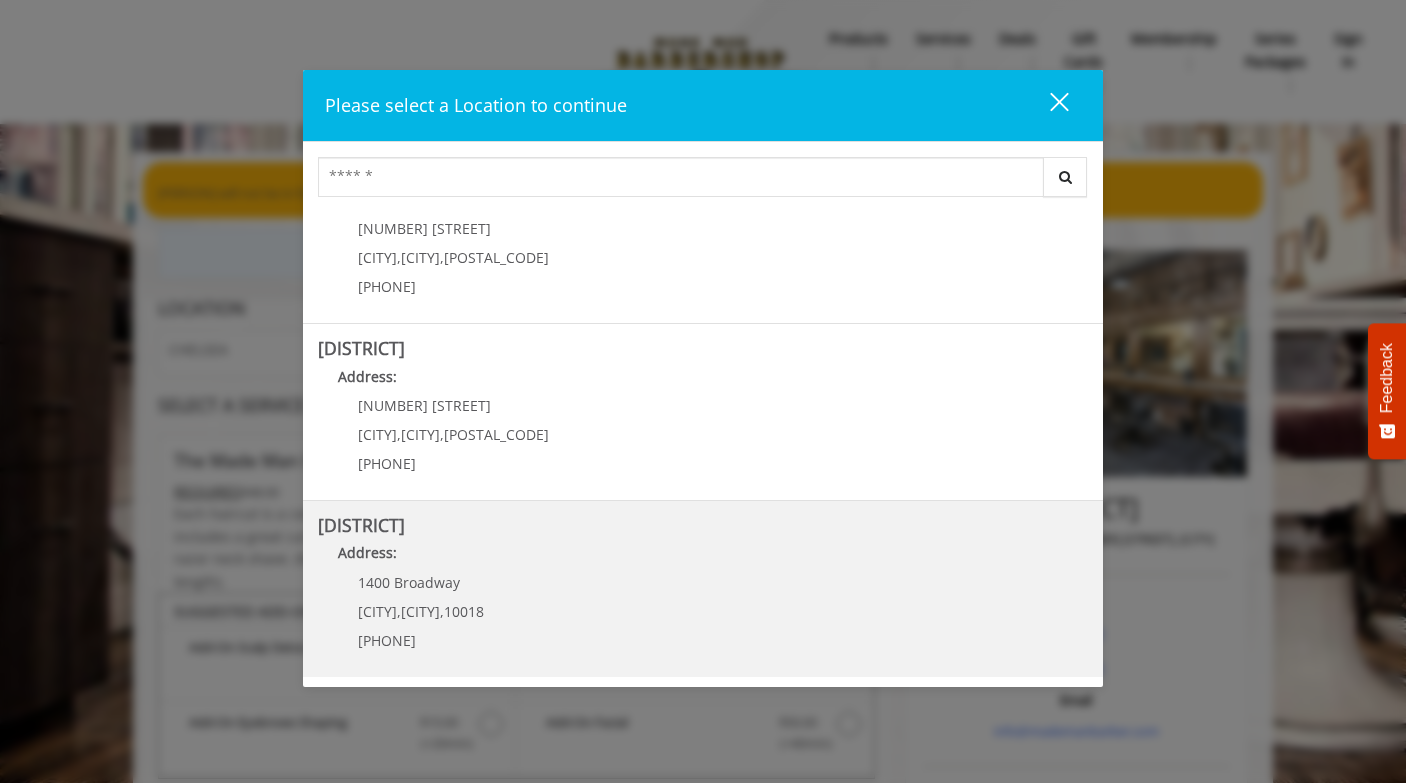 click on "Address:" at bounding box center (703, 558) 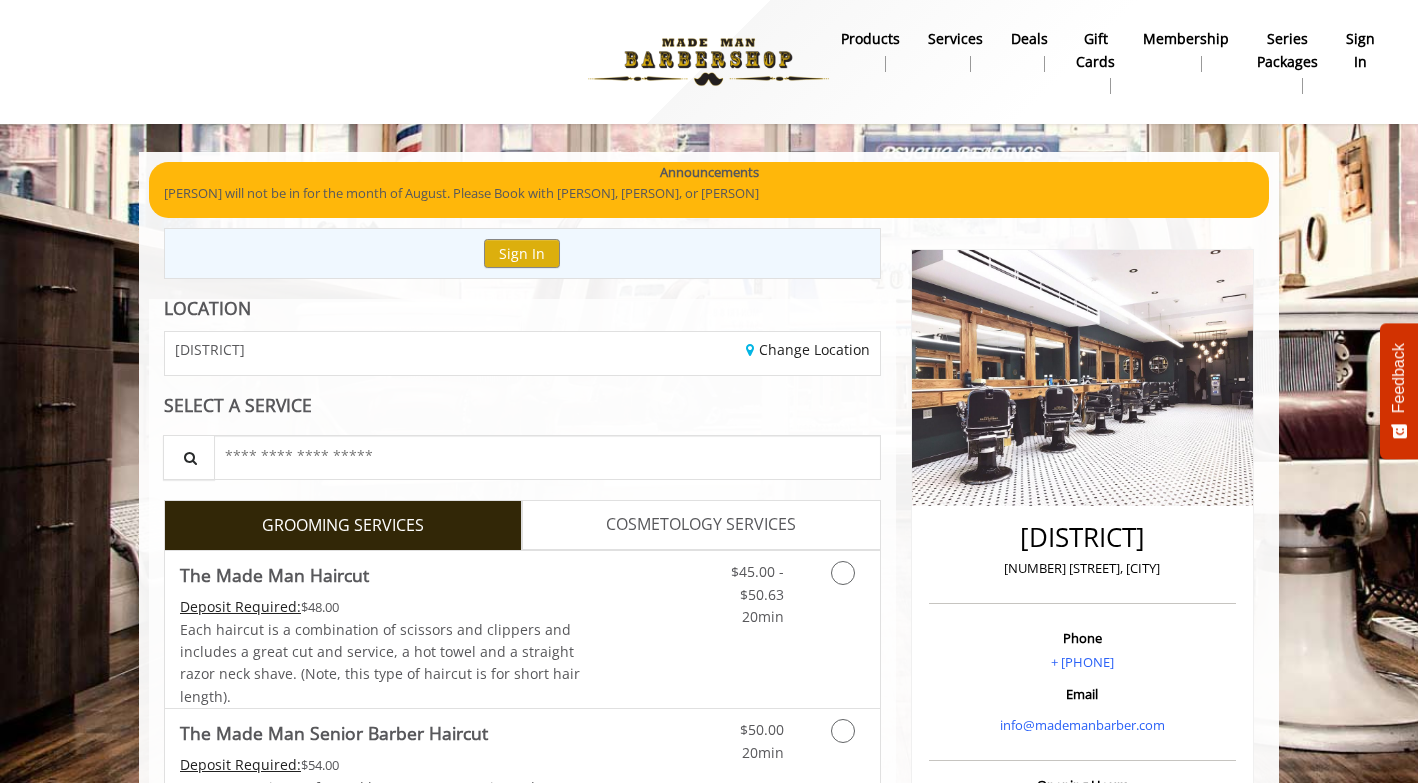 scroll, scrollTop: 31, scrollLeft: 0, axis: vertical 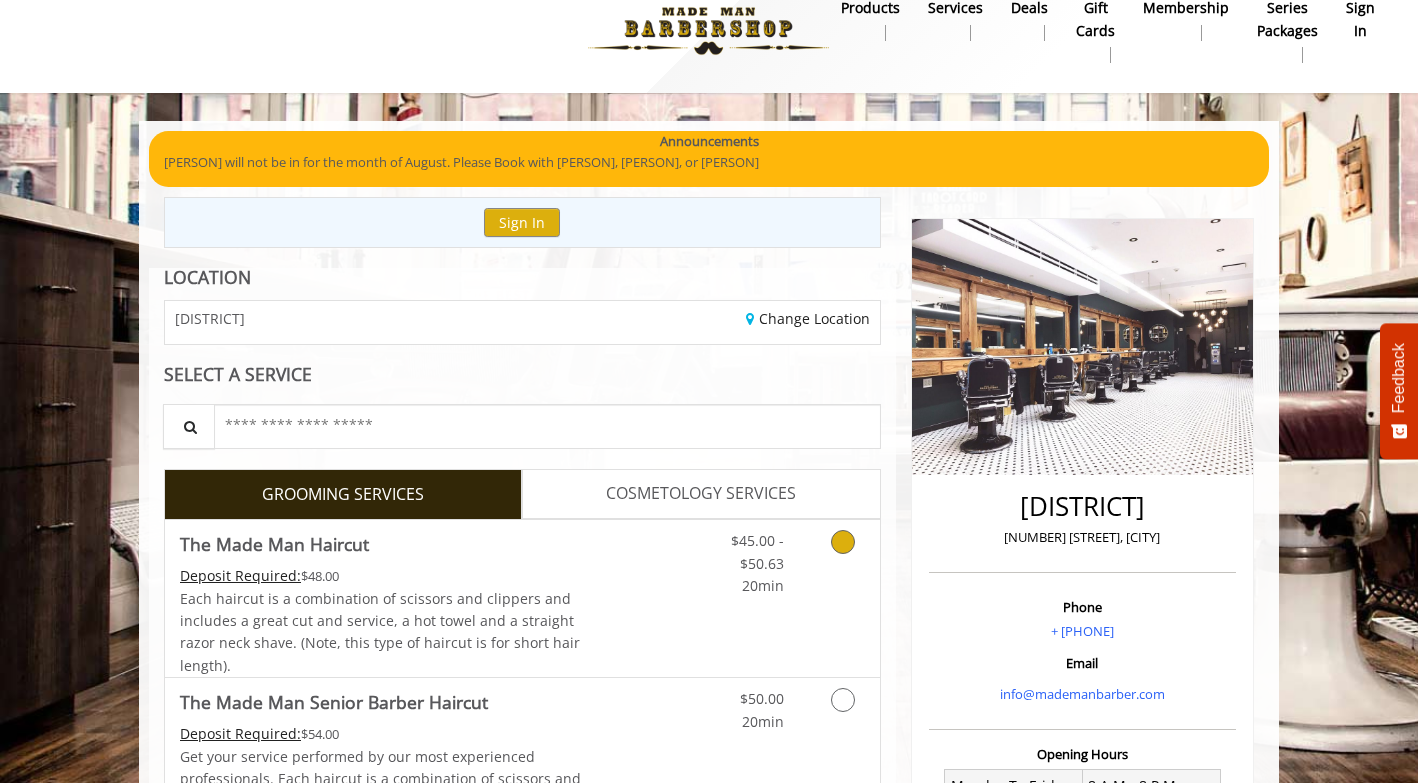 click on "The Made Man Haircut" at bounding box center [381, 544] 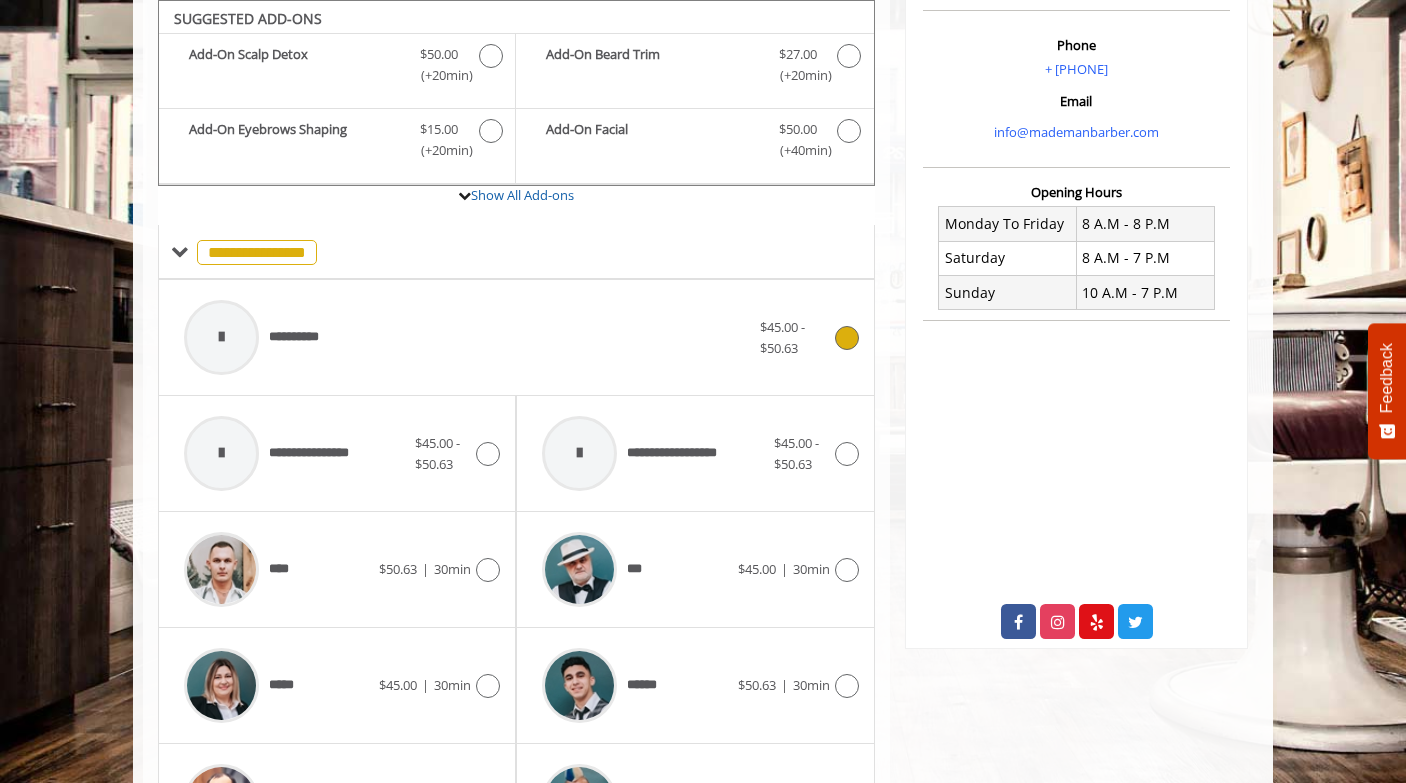 scroll, scrollTop: 971, scrollLeft: 0, axis: vertical 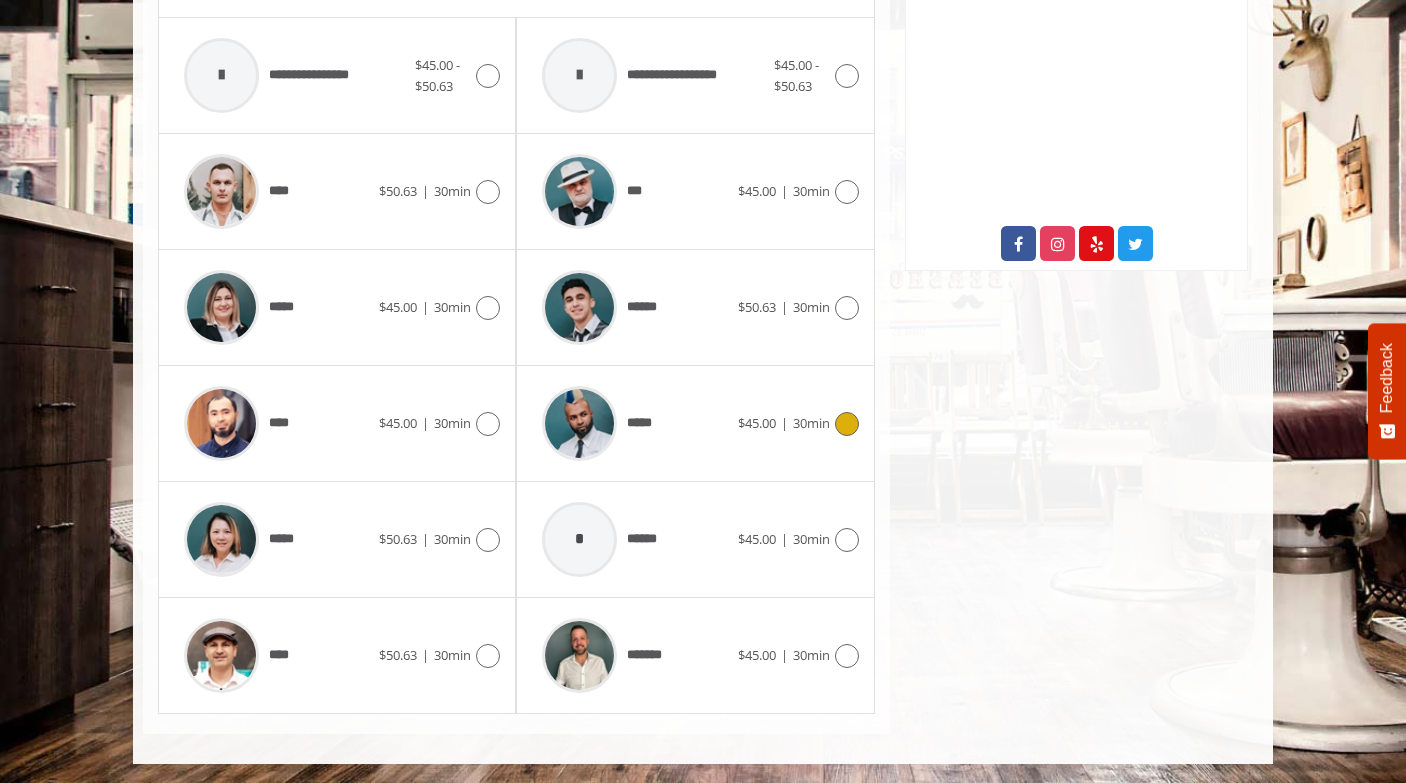 click on "*****" at bounding box center [634, 423] 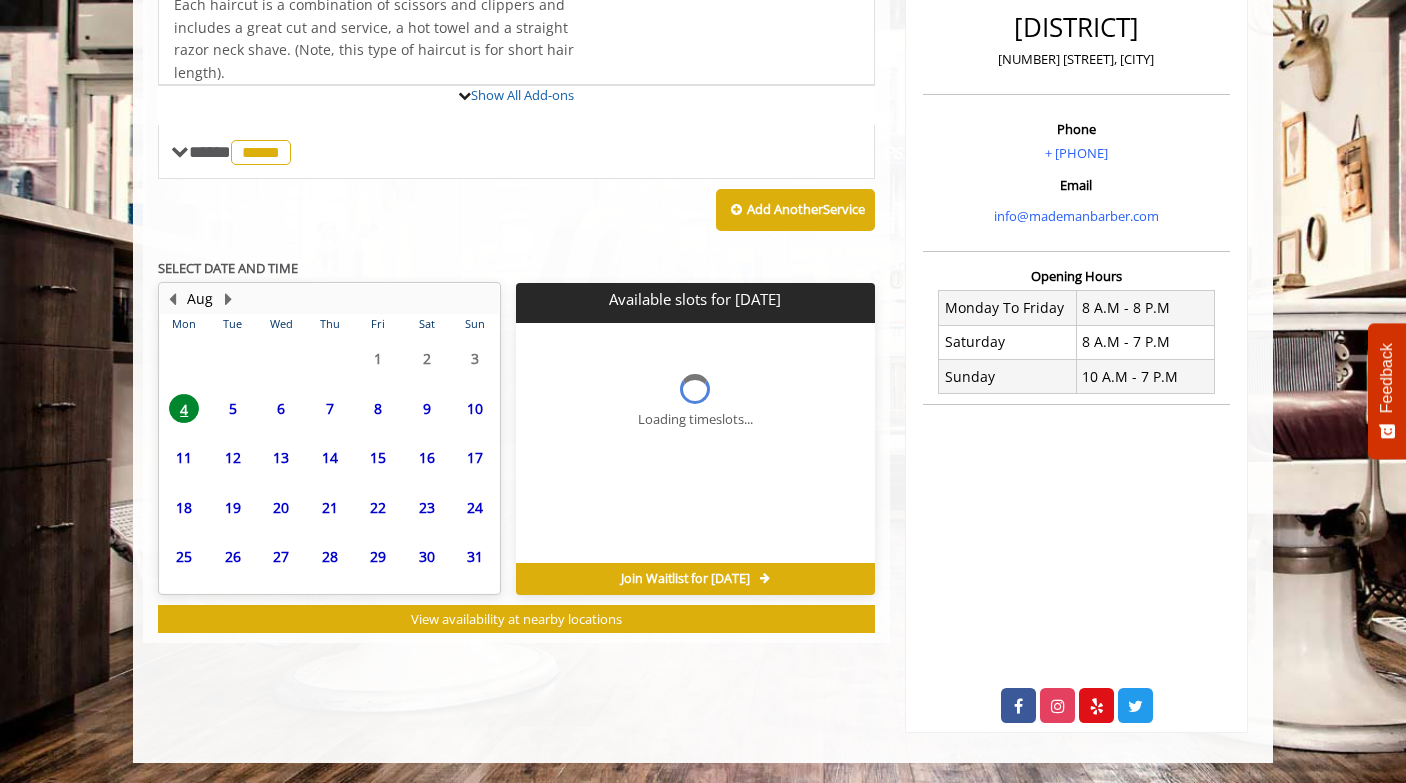 scroll, scrollTop: 616, scrollLeft: 0, axis: vertical 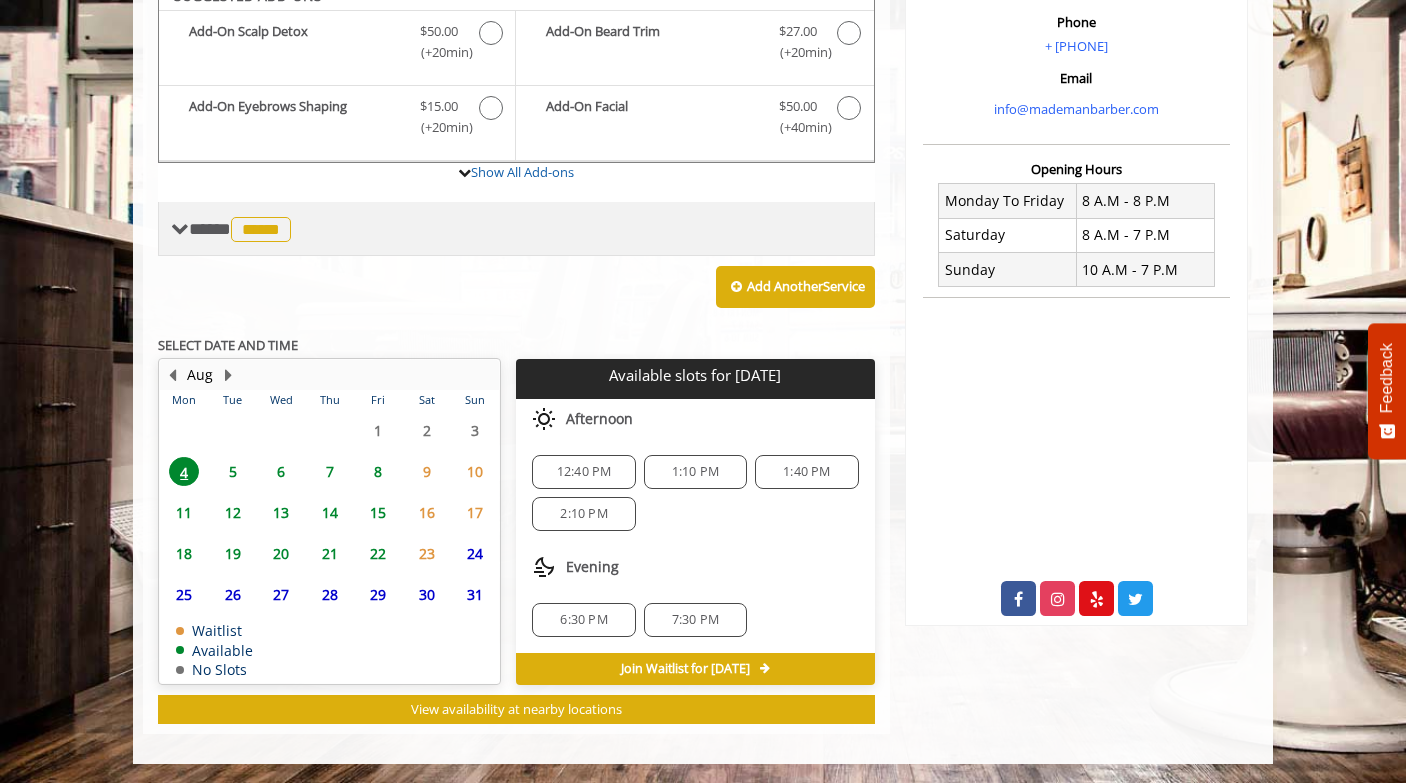 click at bounding box center [180, 229] 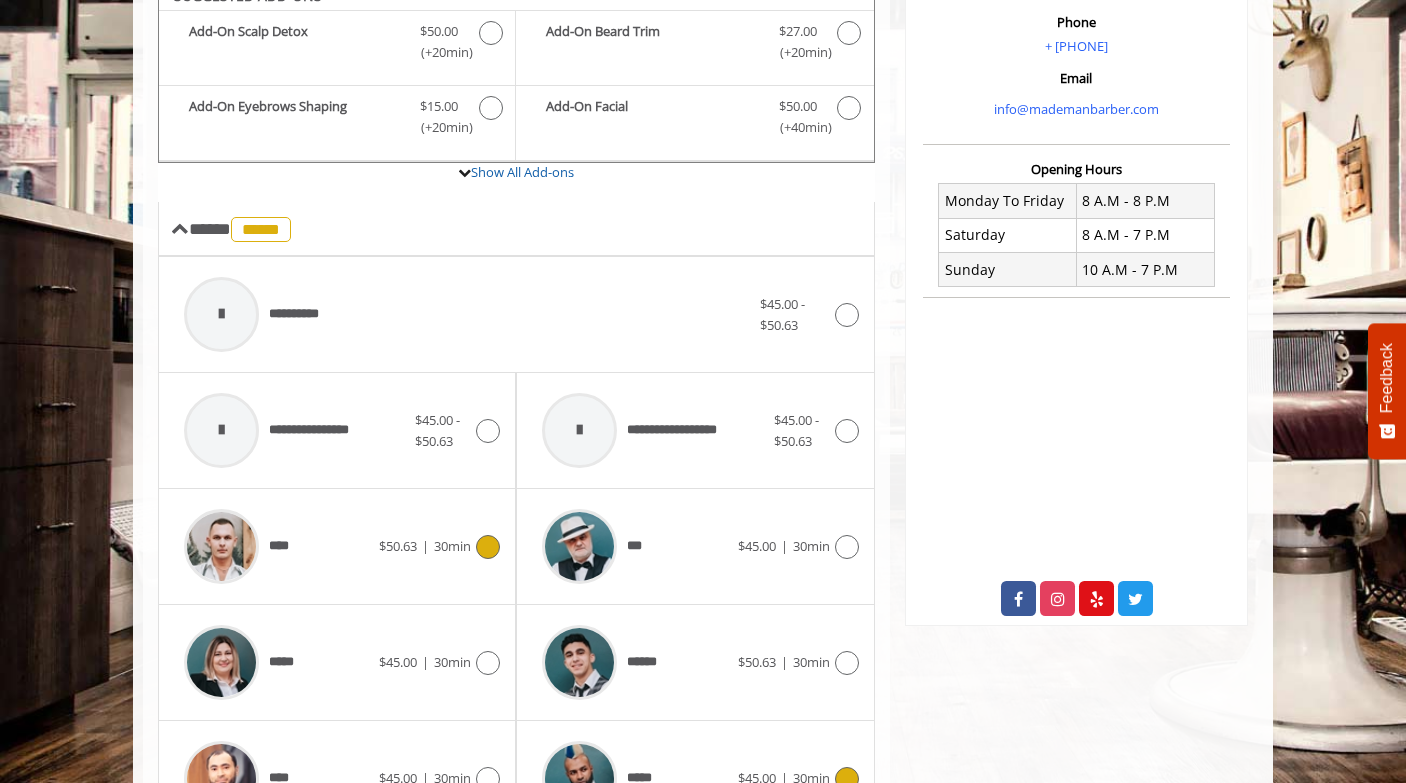 scroll, scrollTop: 1040, scrollLeft: 0, axis: vertical 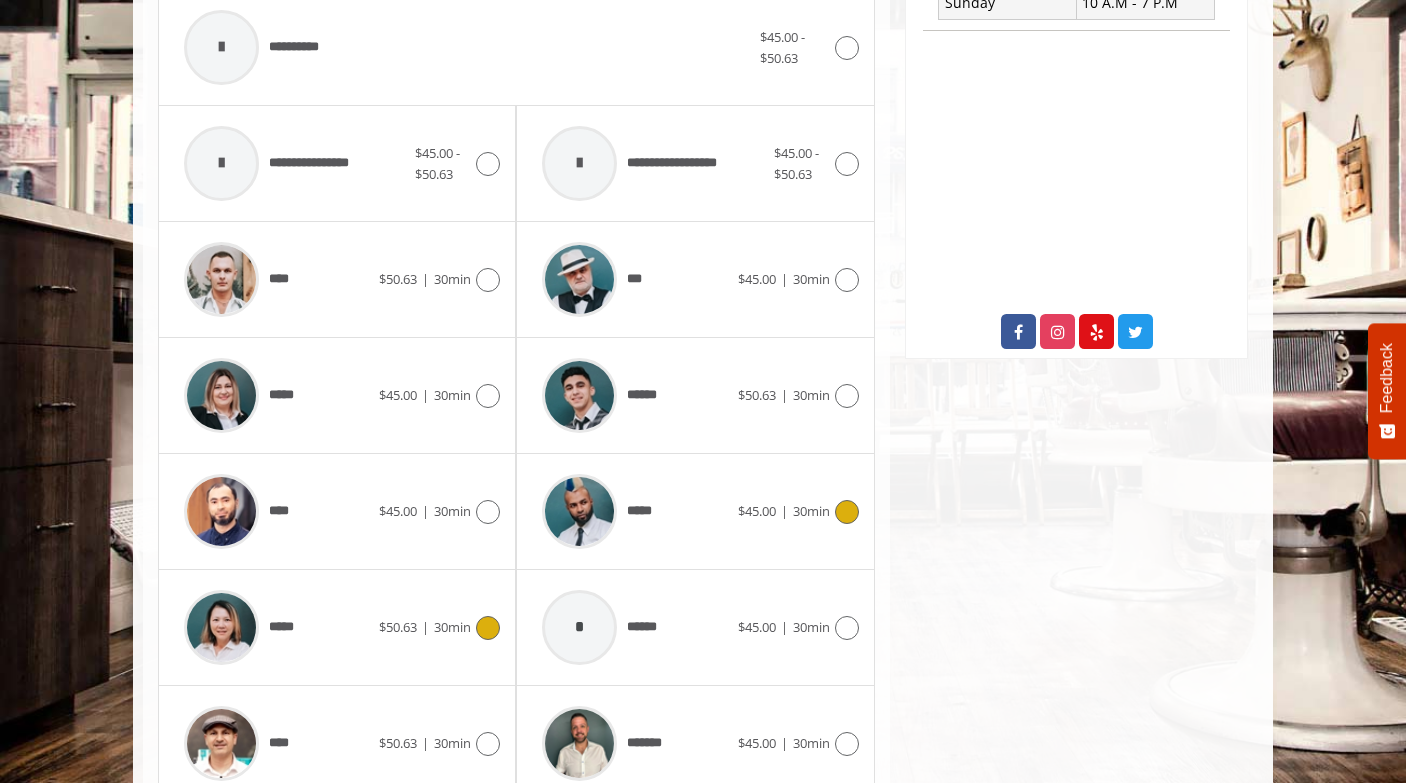 click on "***** $50.63 | 30min" at bounding box center [337, 628] 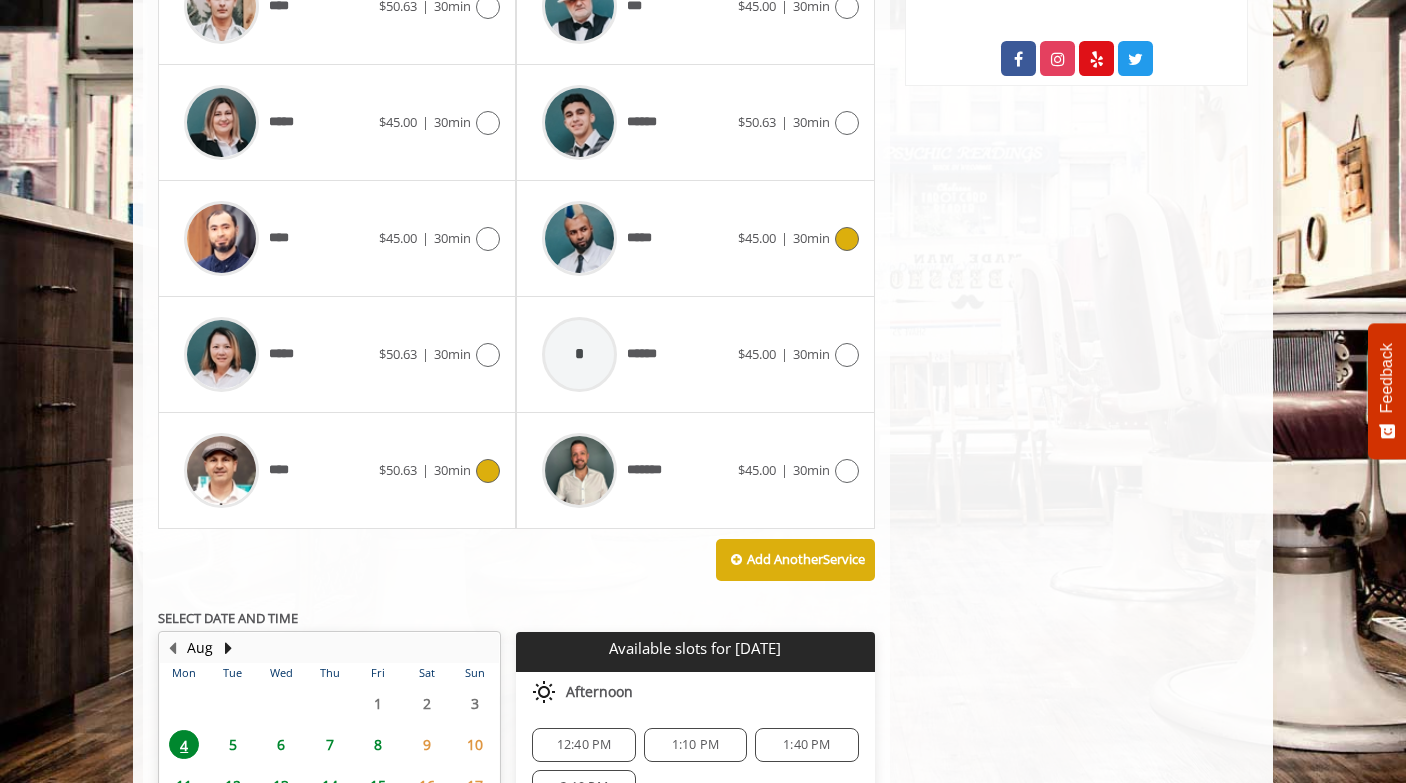 click on "$50.63 | 30min" at bounding box center (425, 470) 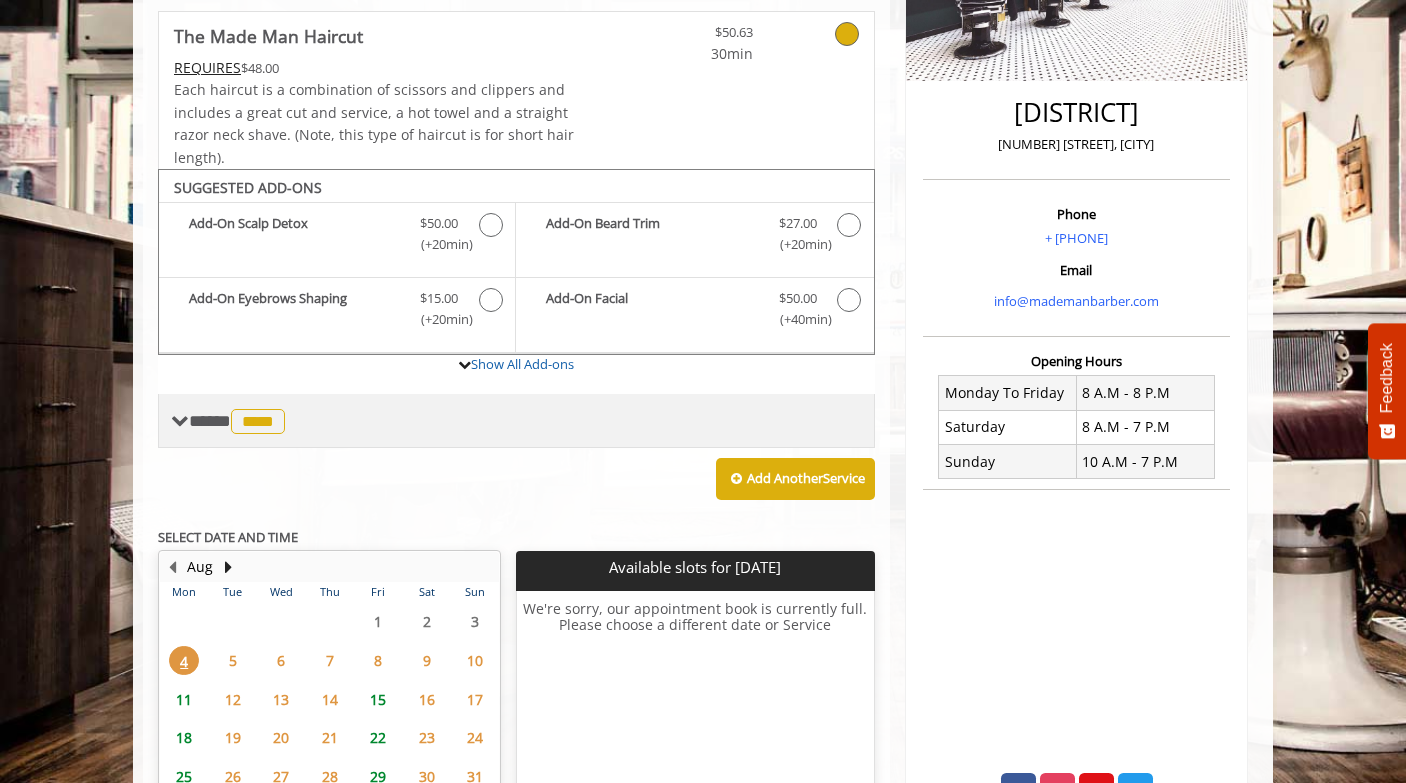 scroll, scrollTop: 398, scrollLeft: 0, axis: vertical 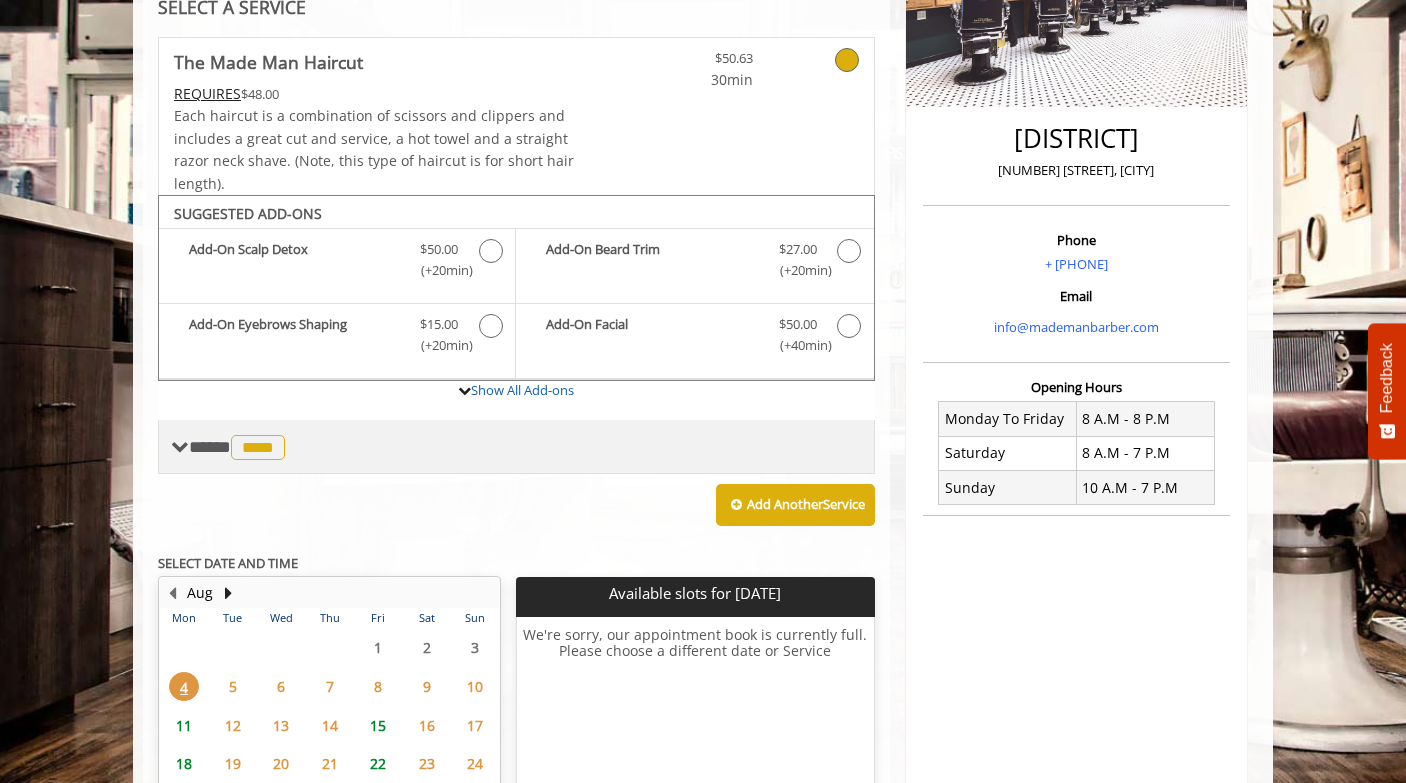 click on "**** ****    ********" at bounding box center [516, 447] 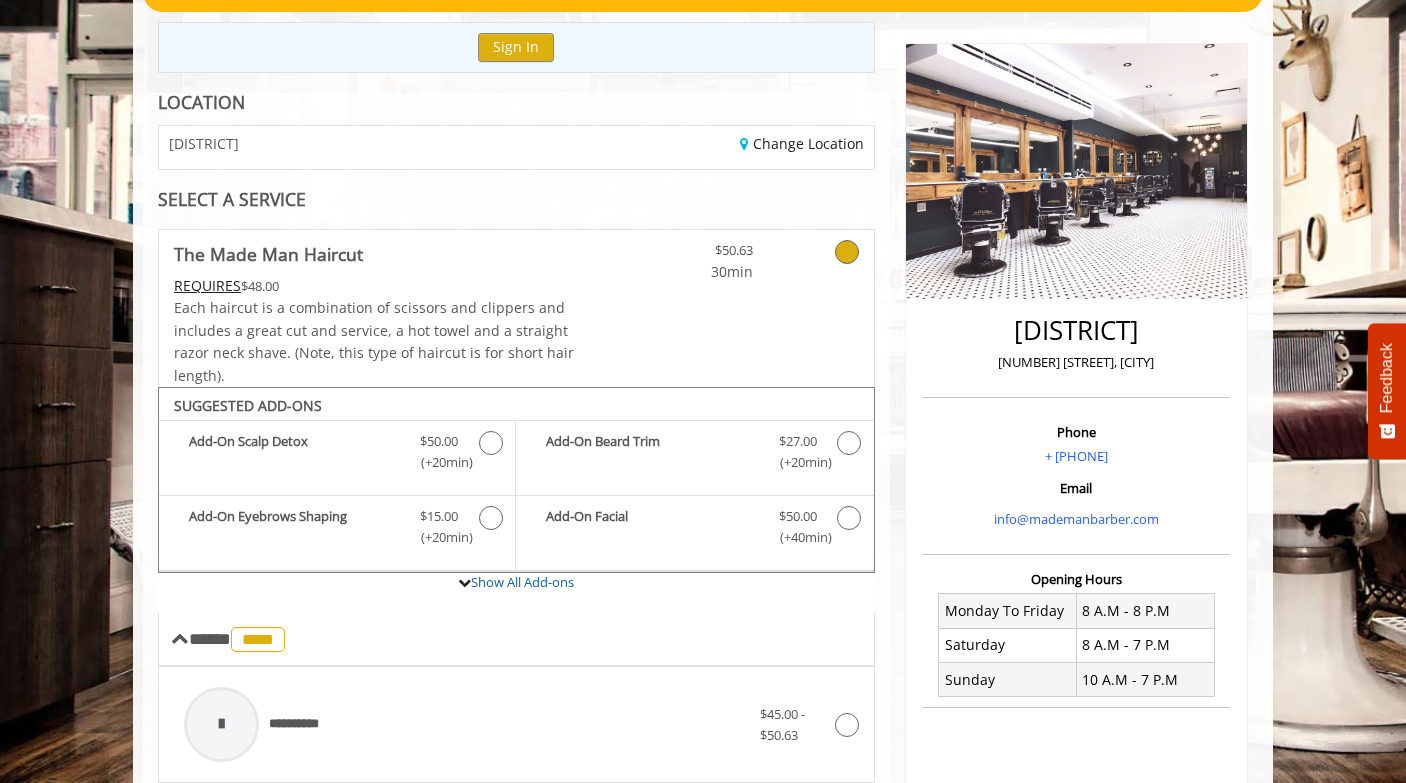scroll, scrollTop: 135, scrollLeft: 0, axis: vertical 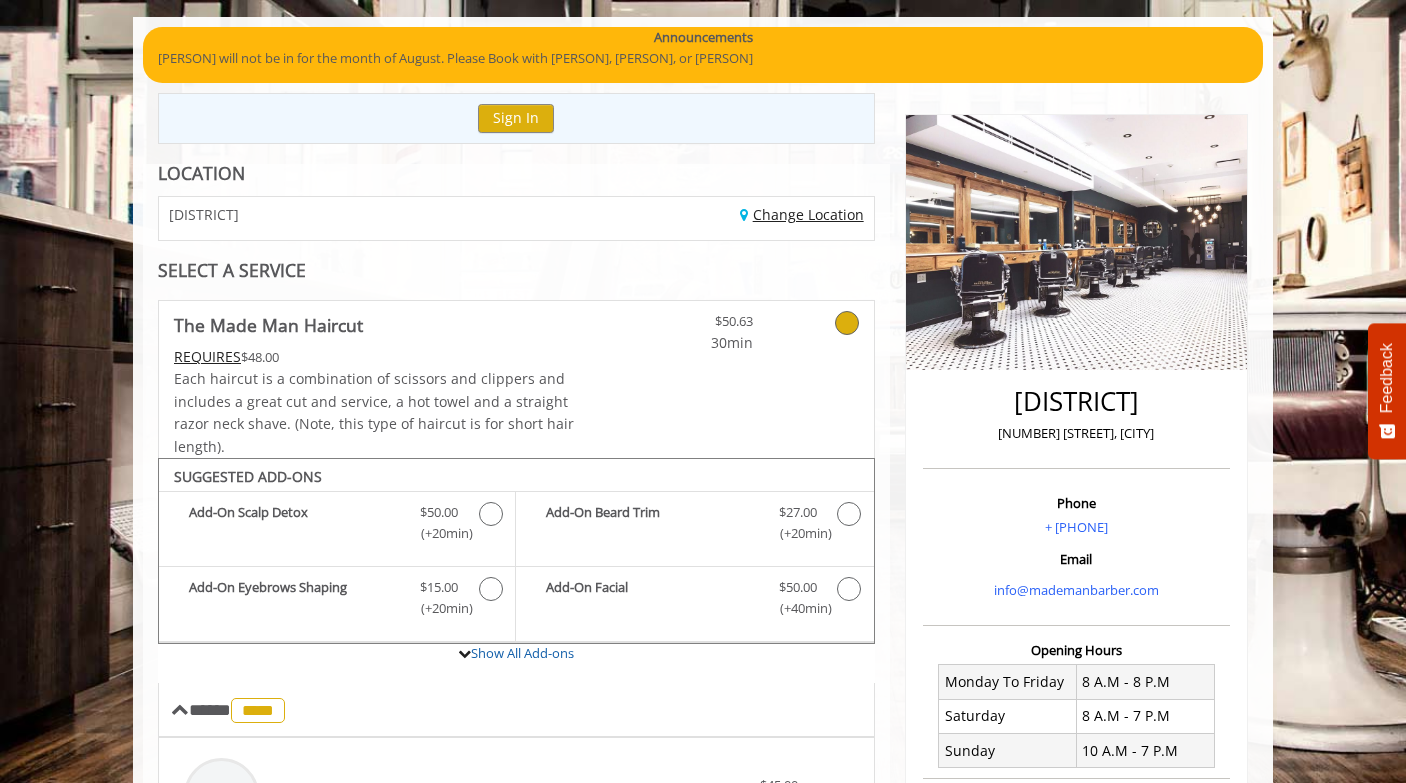 click on "Change  Location" at bounding box center (802, 214) 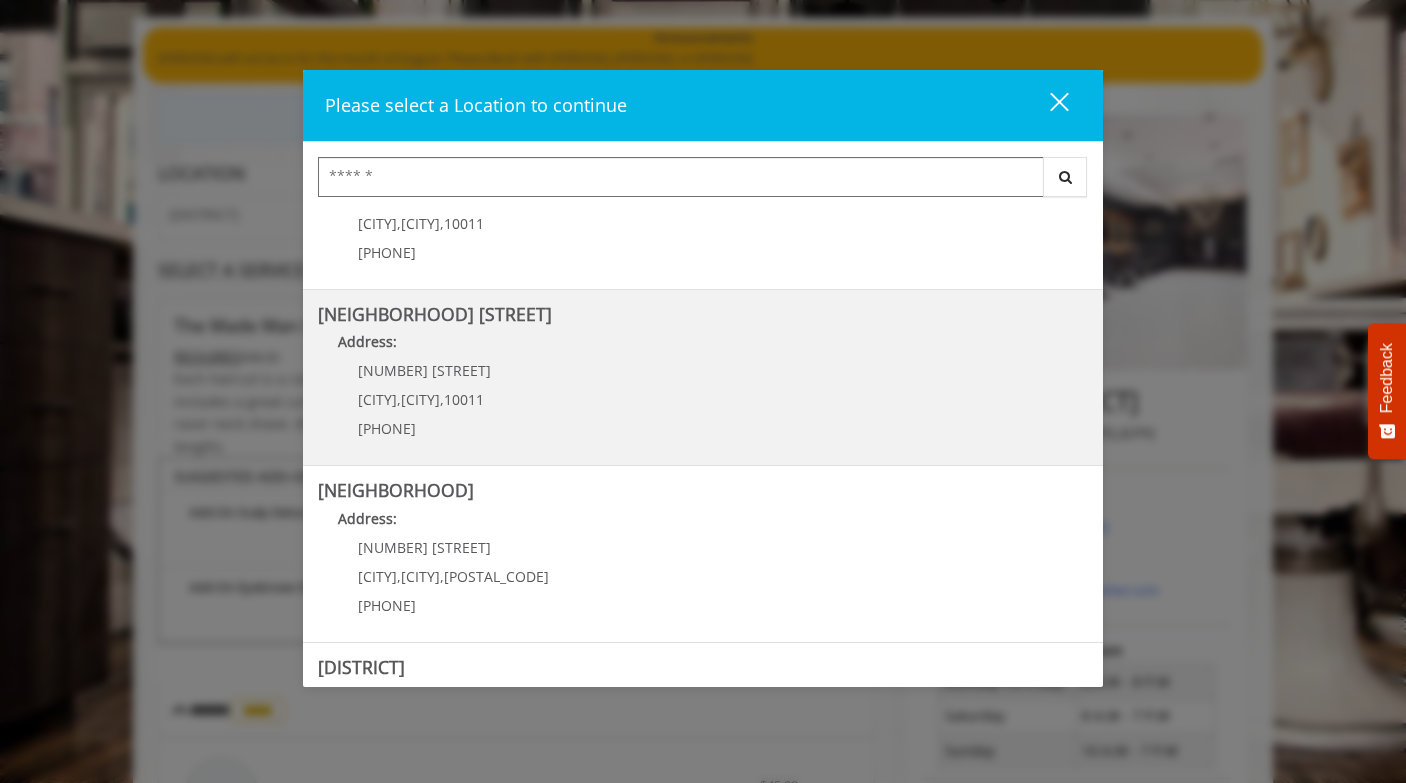 scroll, scrollTop: 123, scrollLeft: 0, axis: vertical 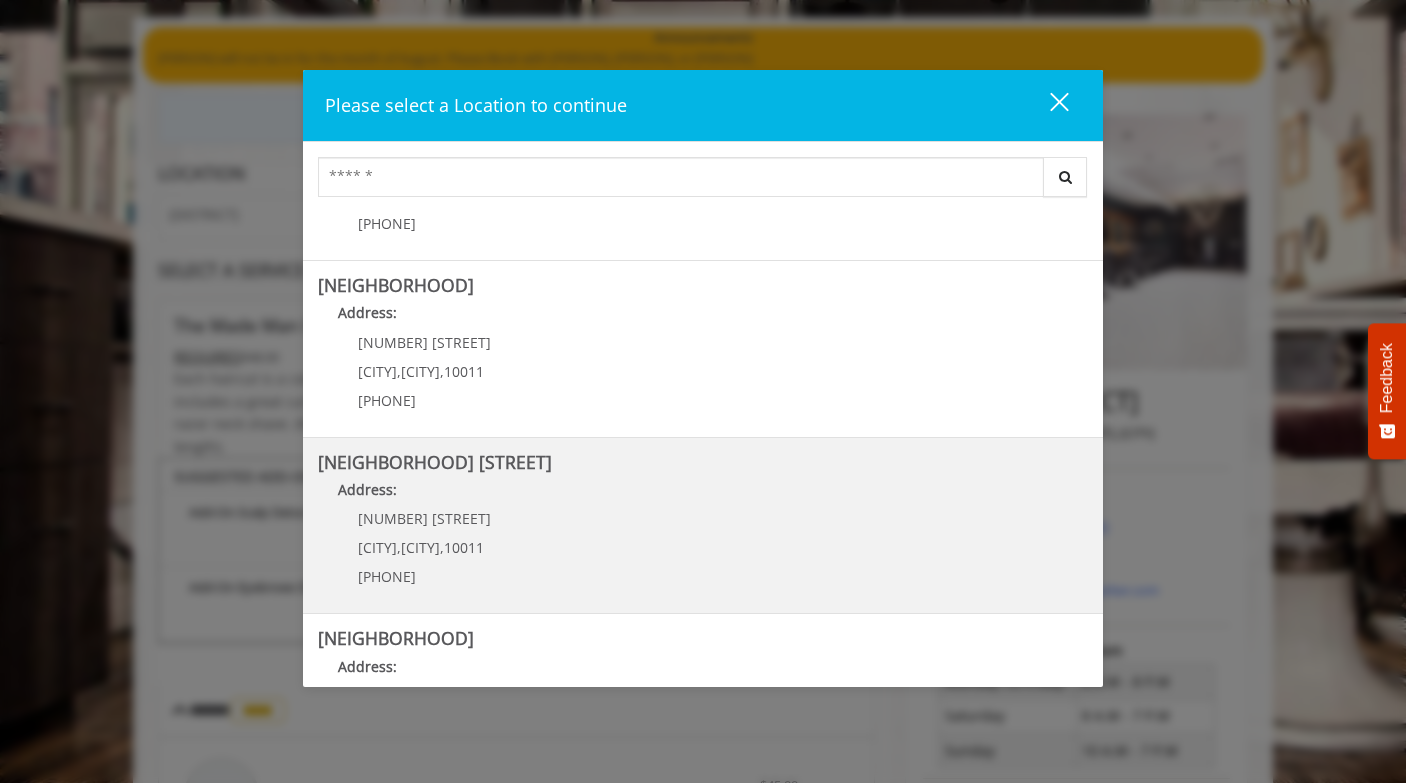 click on "Address:" at bounding box center (703, 495) 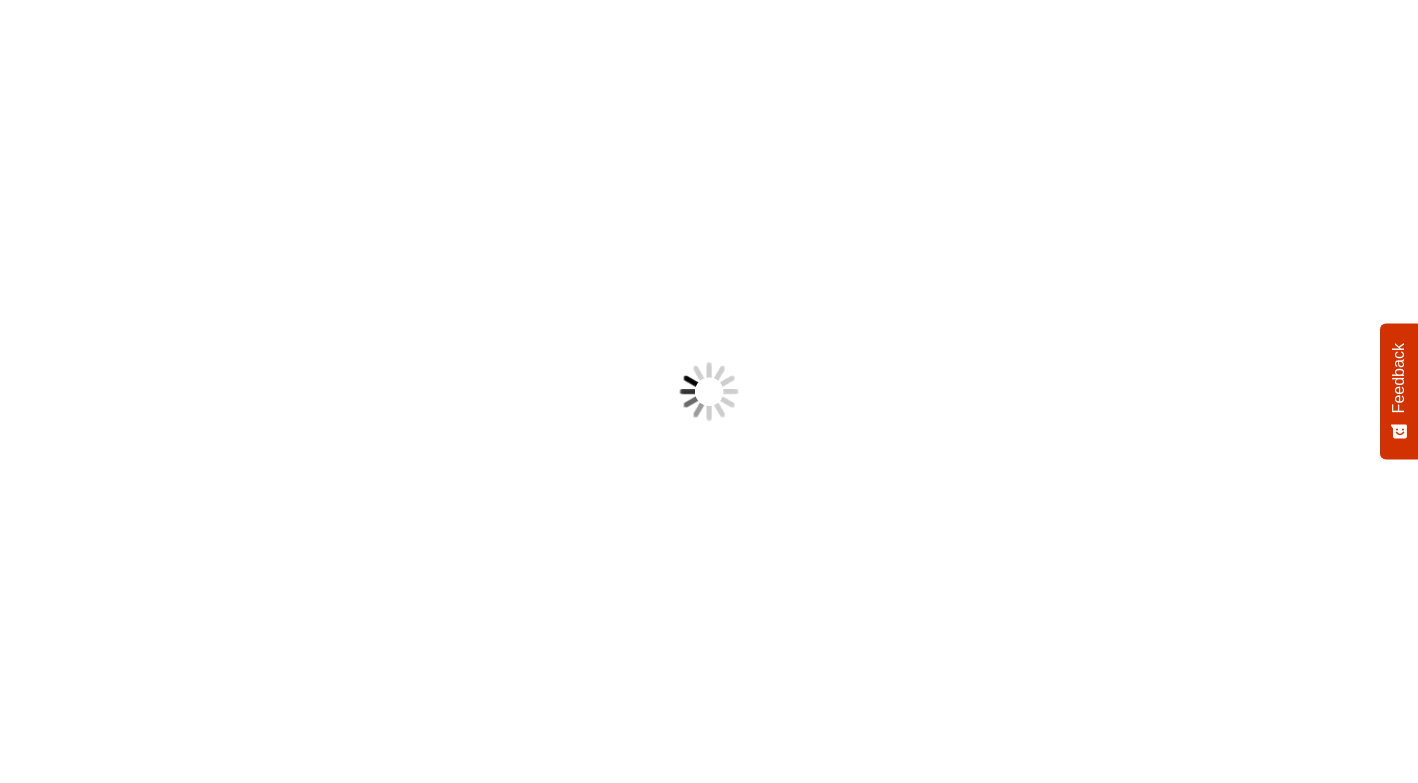 scroll, scrollTop: 0, scrollLeft: 0, axis: both 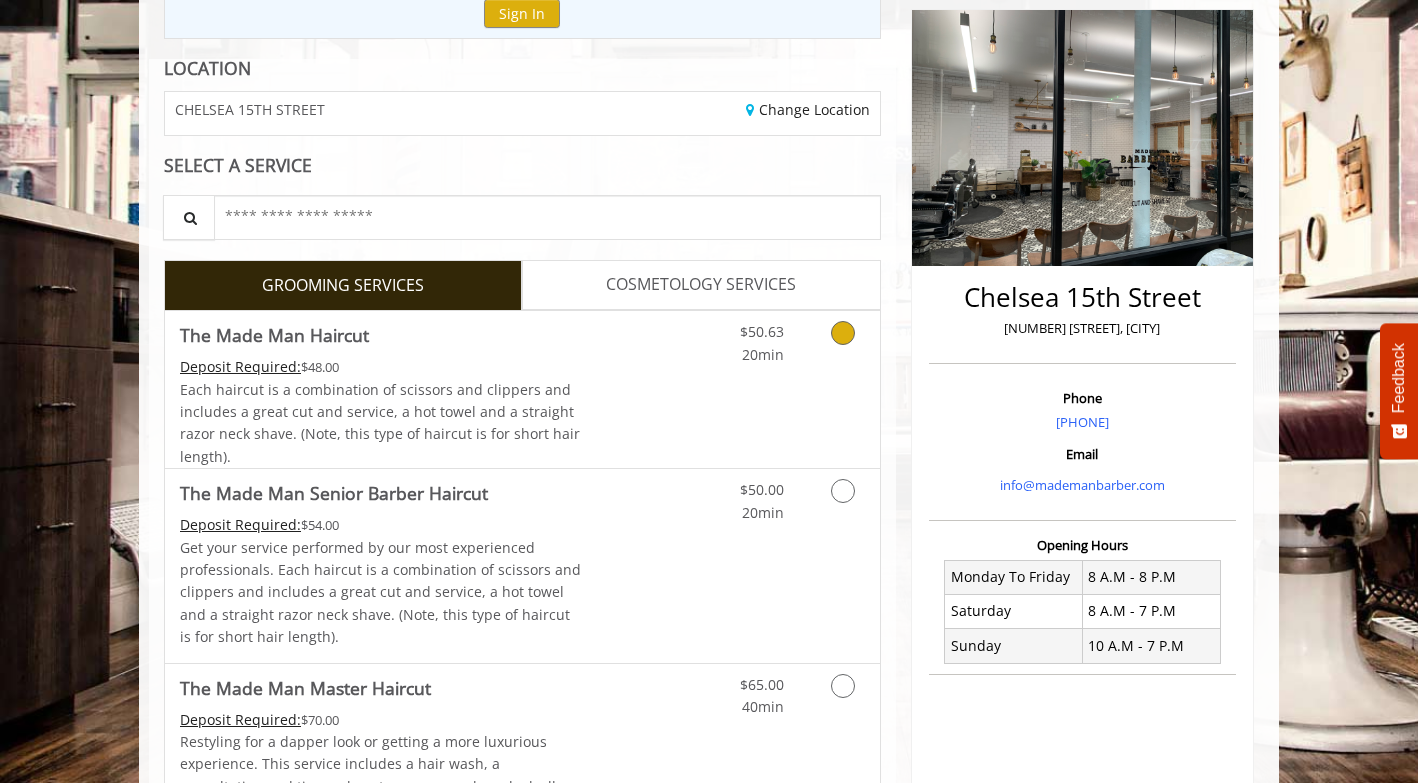 click on "Discounted Price" at bounding box center [641, 389] 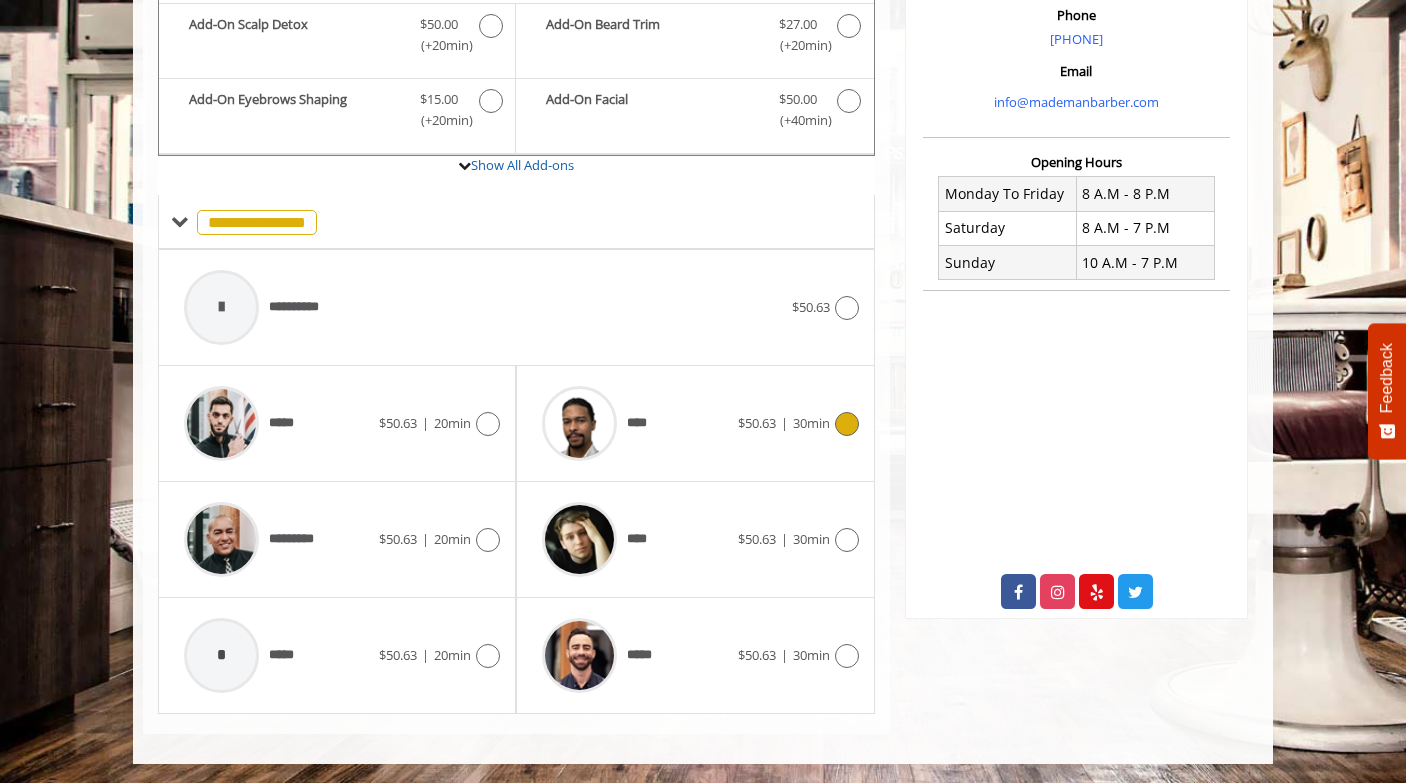 scroll, scrollTop: 623, scrollLeft: 0, axis: vertical 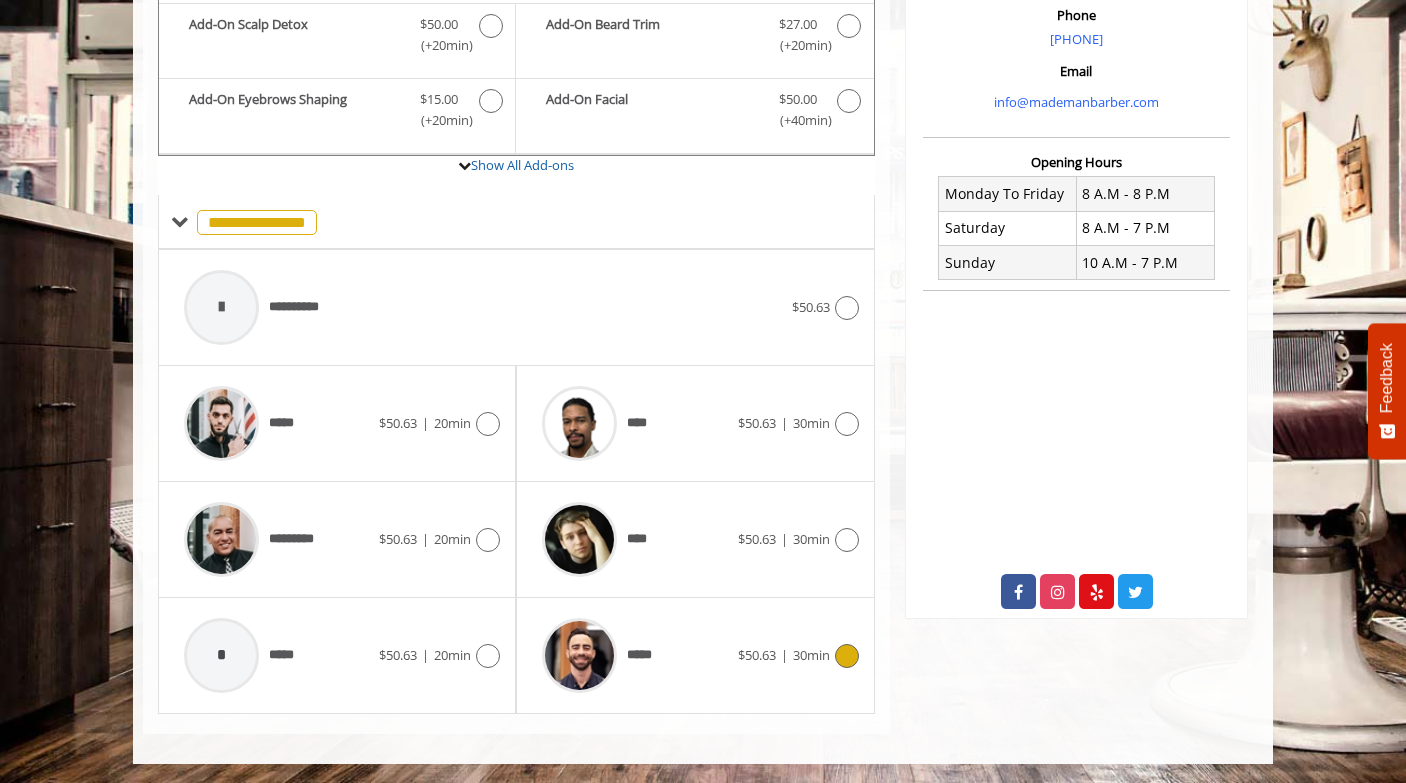 click on "$50.63" at bounding box center [757, 655] 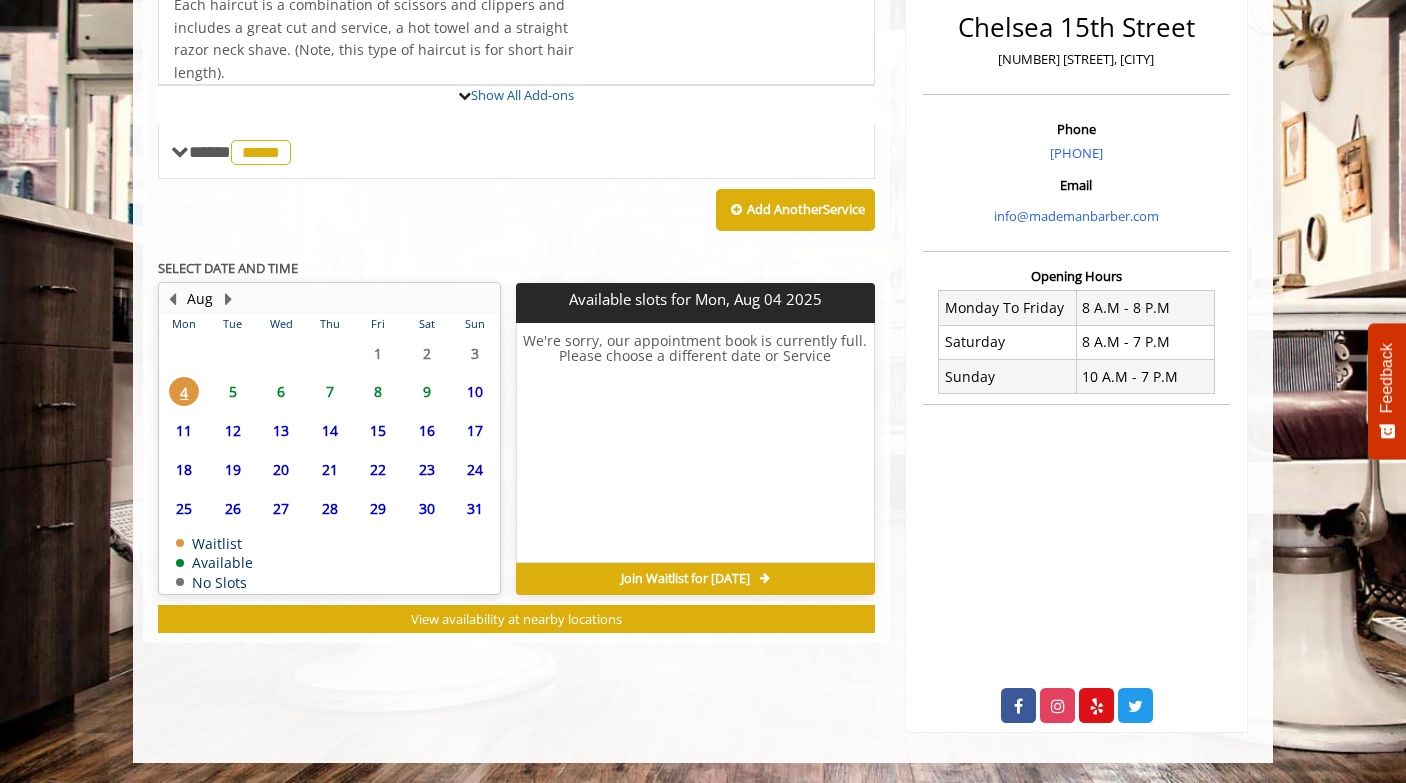 scroll, scrollTop: 602, scrollLeft: 0, axis: vertical 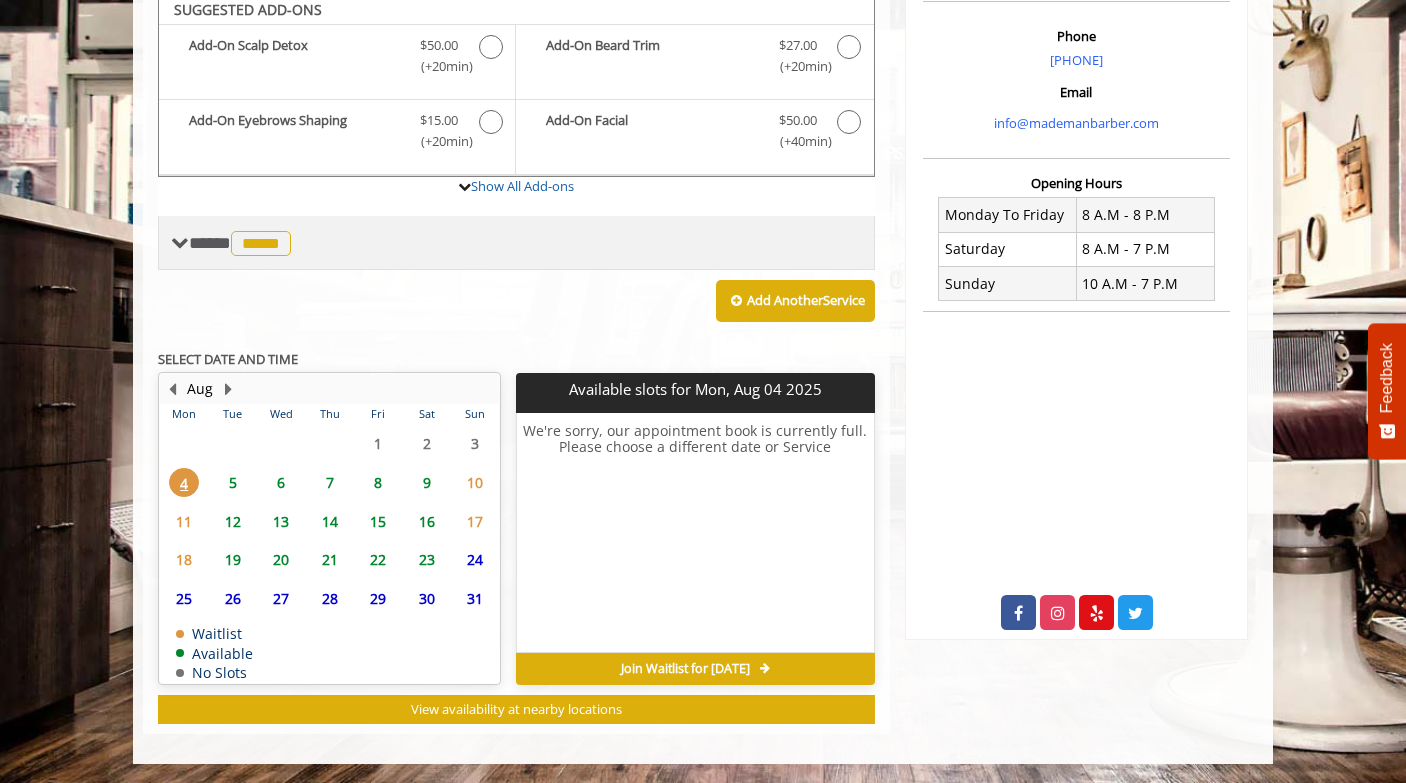 click on "[CREDIT CARD]" at bounding box center [516, 243] 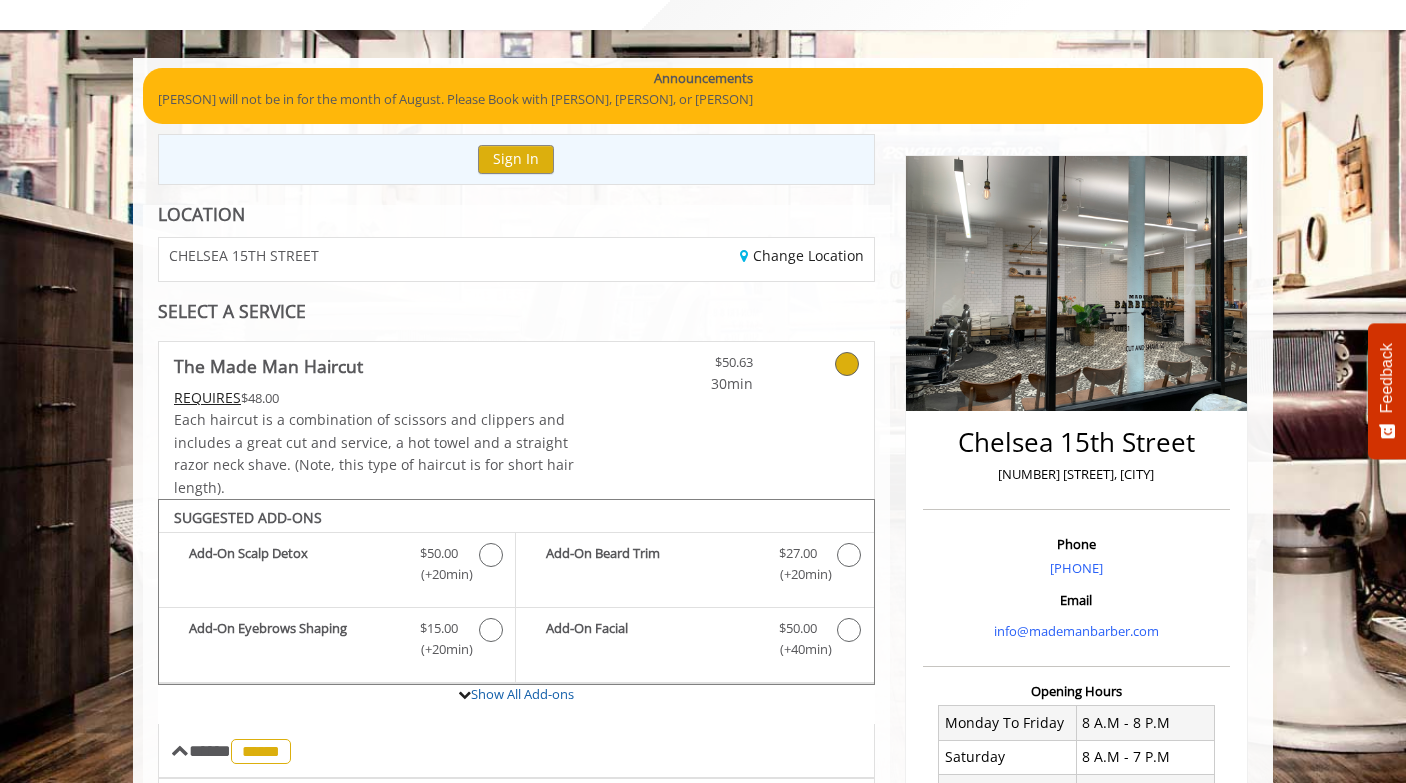 scroll, scrollTop: 41, scrollLeft: 0, axis: vertical 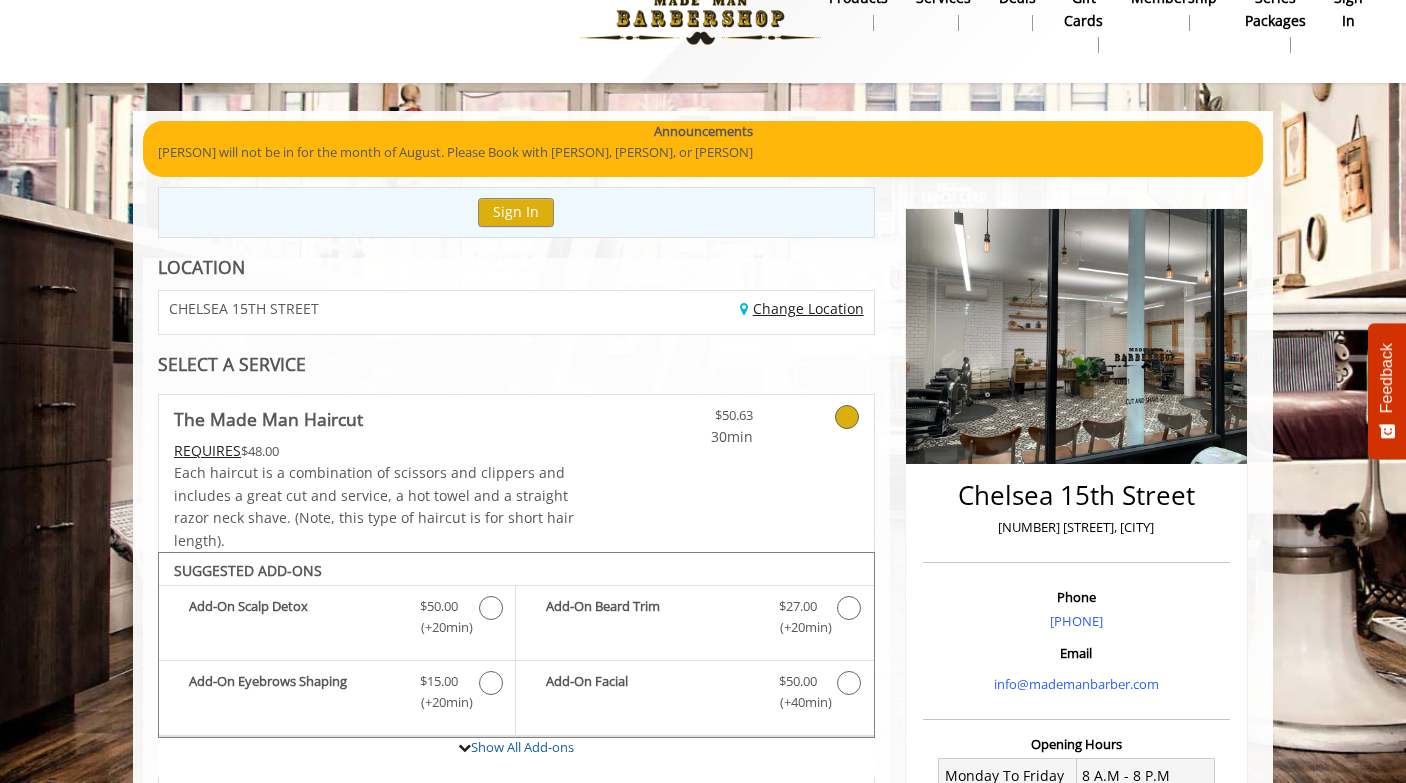 click on "Change  Location" at bounding box center [802, 308] 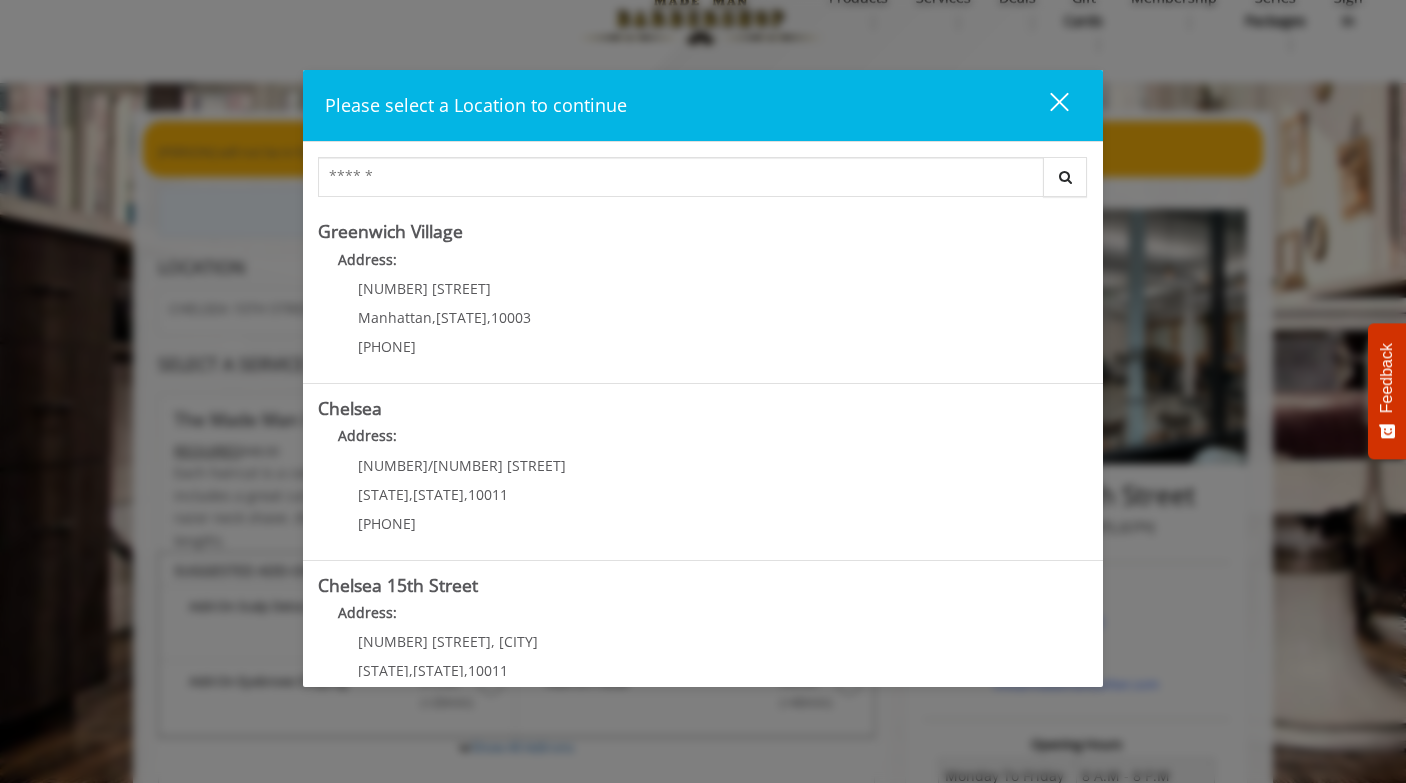 click on "close" at bounding box center [1047, 106] 